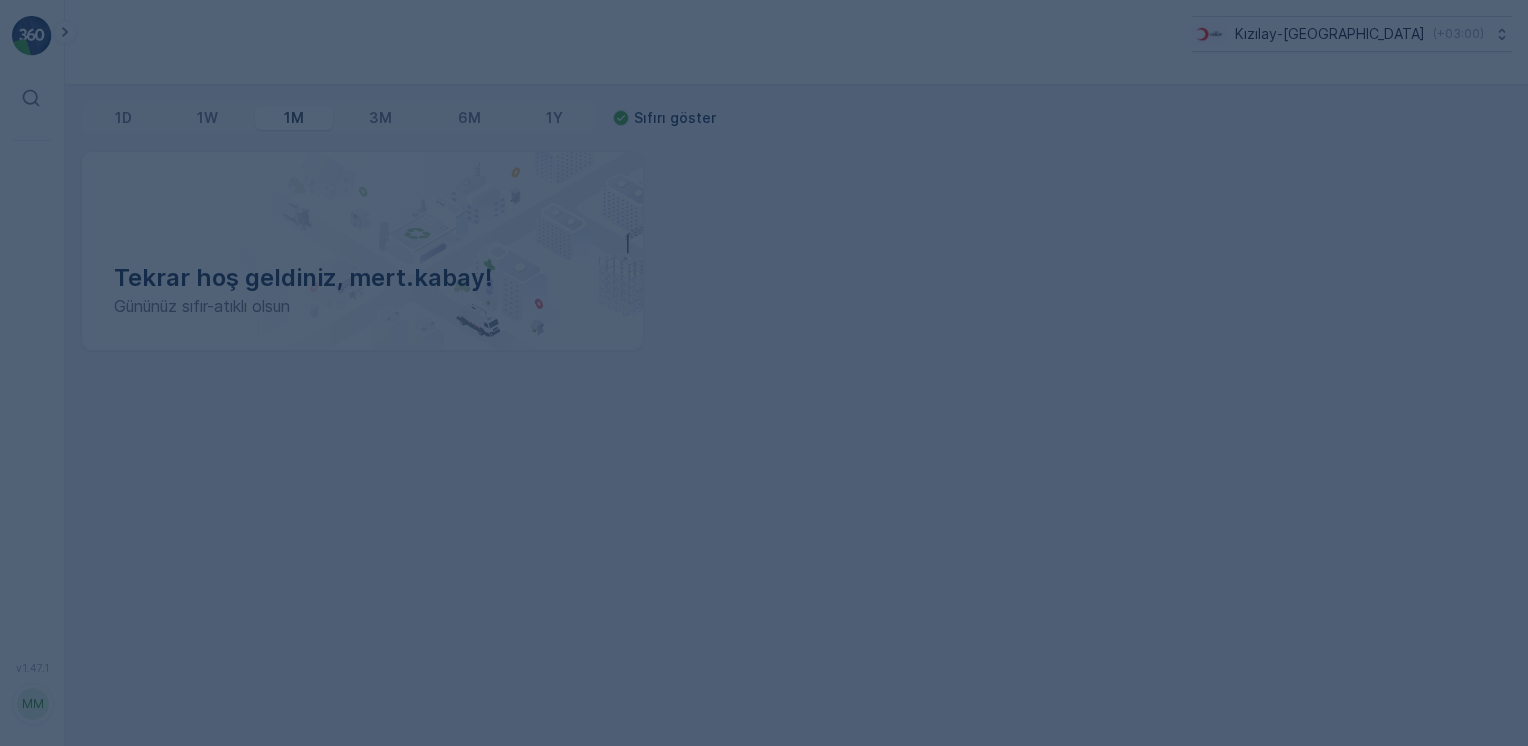 scroll, scrollTop: 0, scrollLeft: 0, axis: both 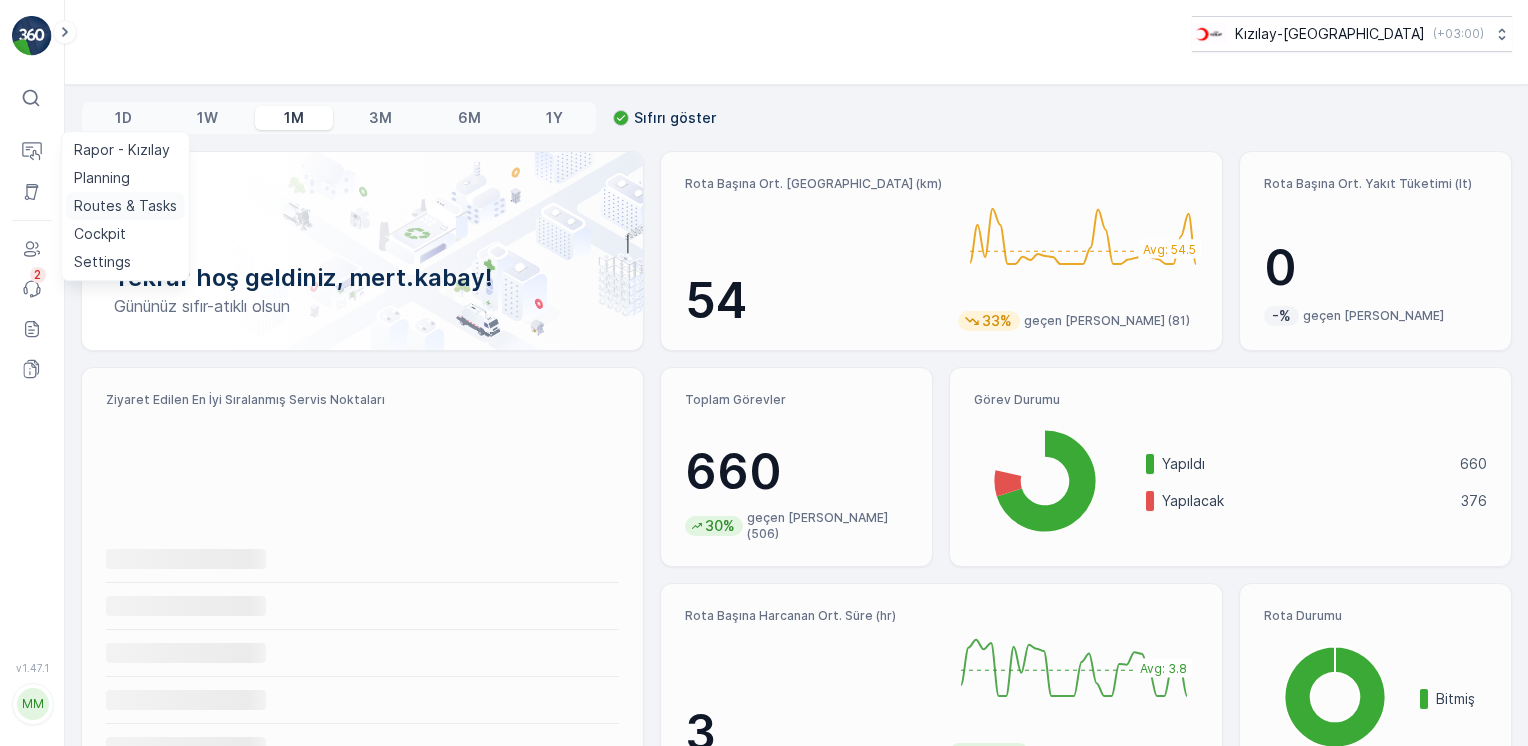 click on "Routes & Tasks" at bounding box center (125, 206) 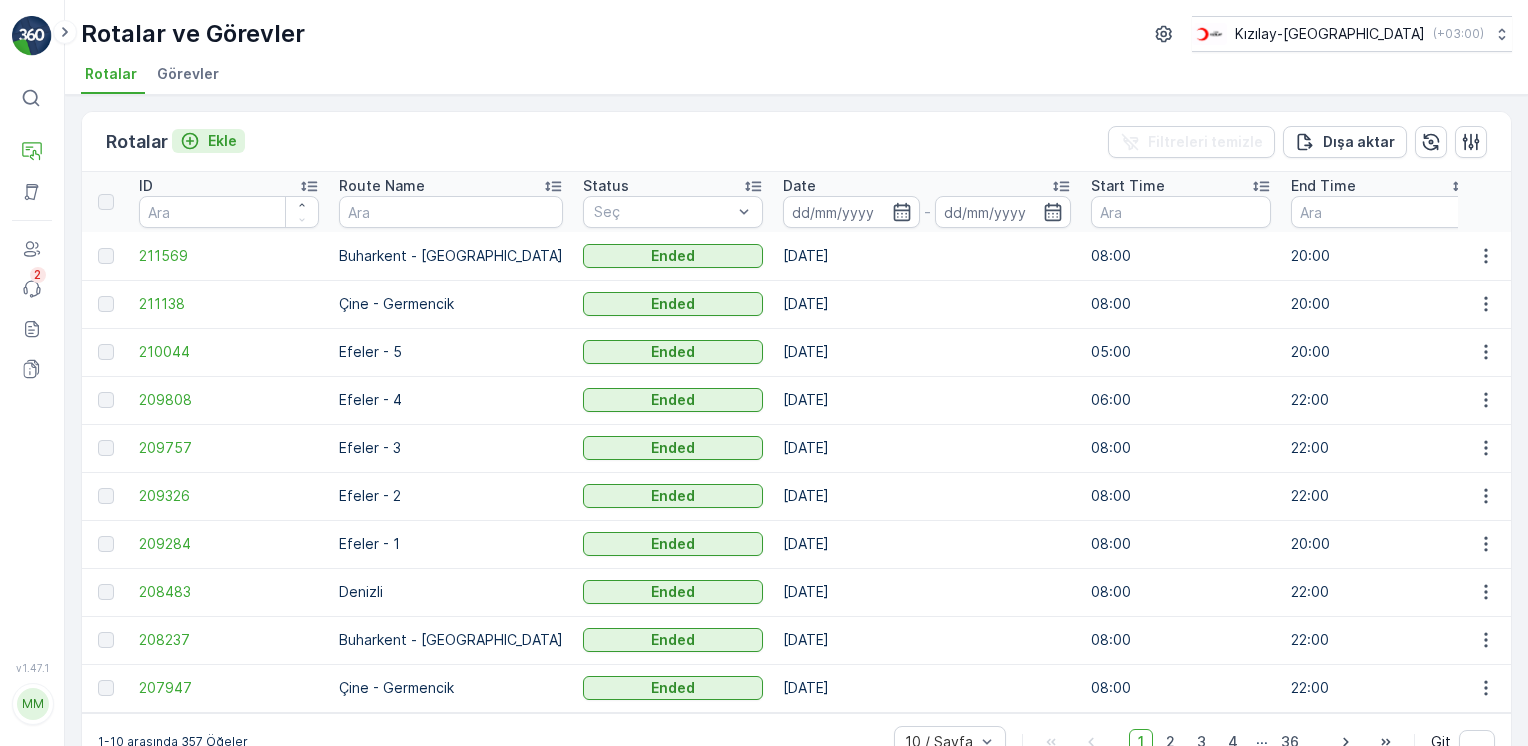 click on "Ekle" at bounding box center [222, 141] 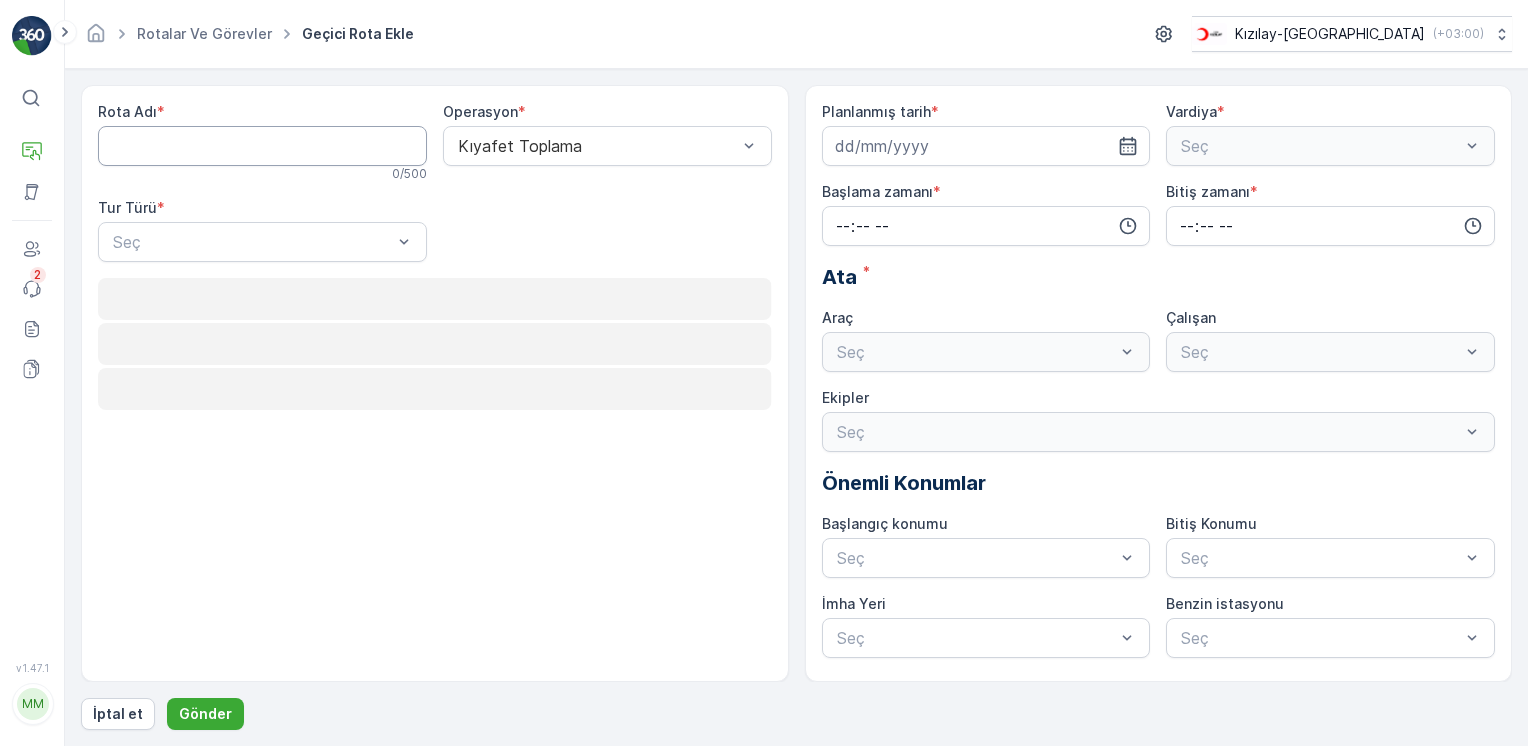 drag, startPoint x: 232, startPoint y: 160, endPoint x: 280, endPoint y: 156, distance: 48.166378 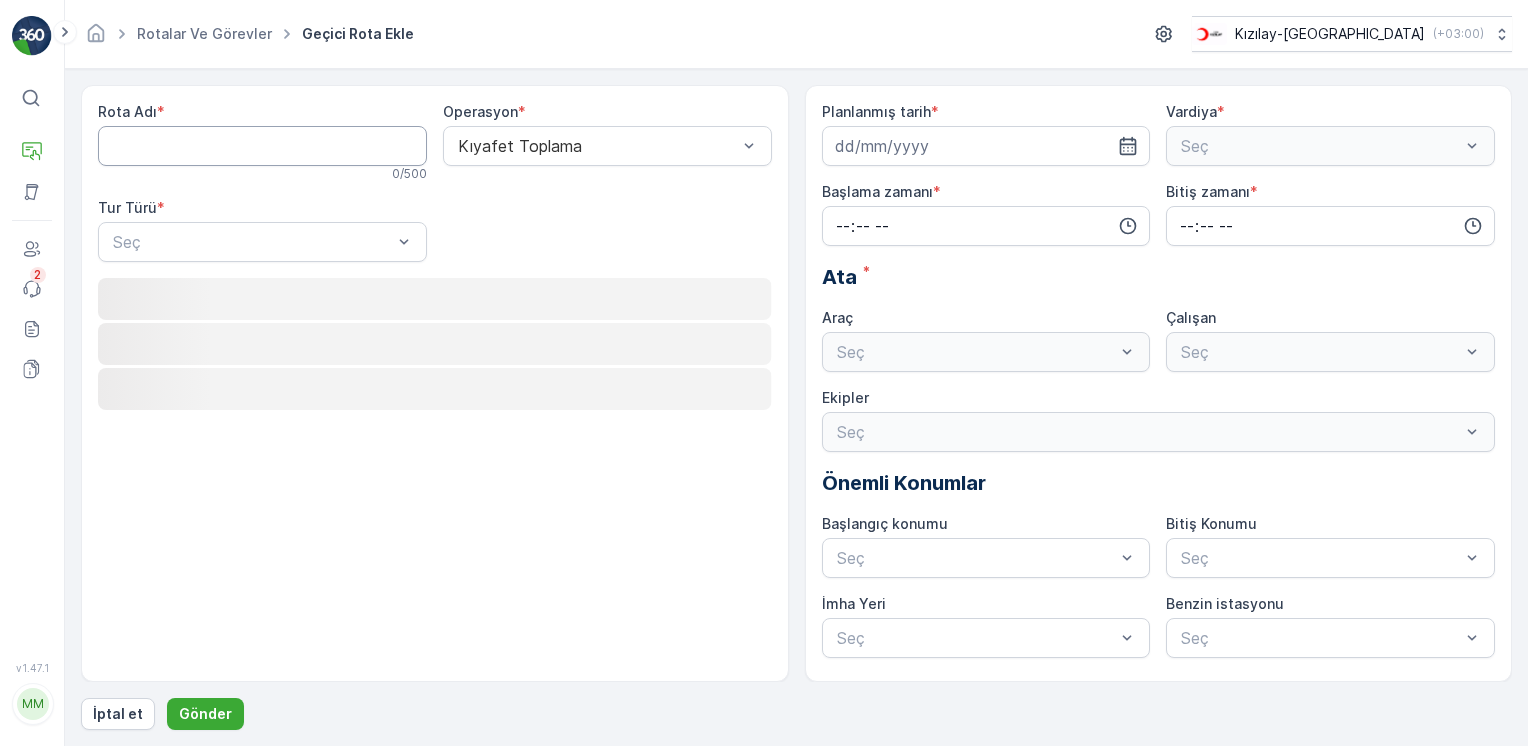 click on "Rota Adı" at bounding box center (262, 146) 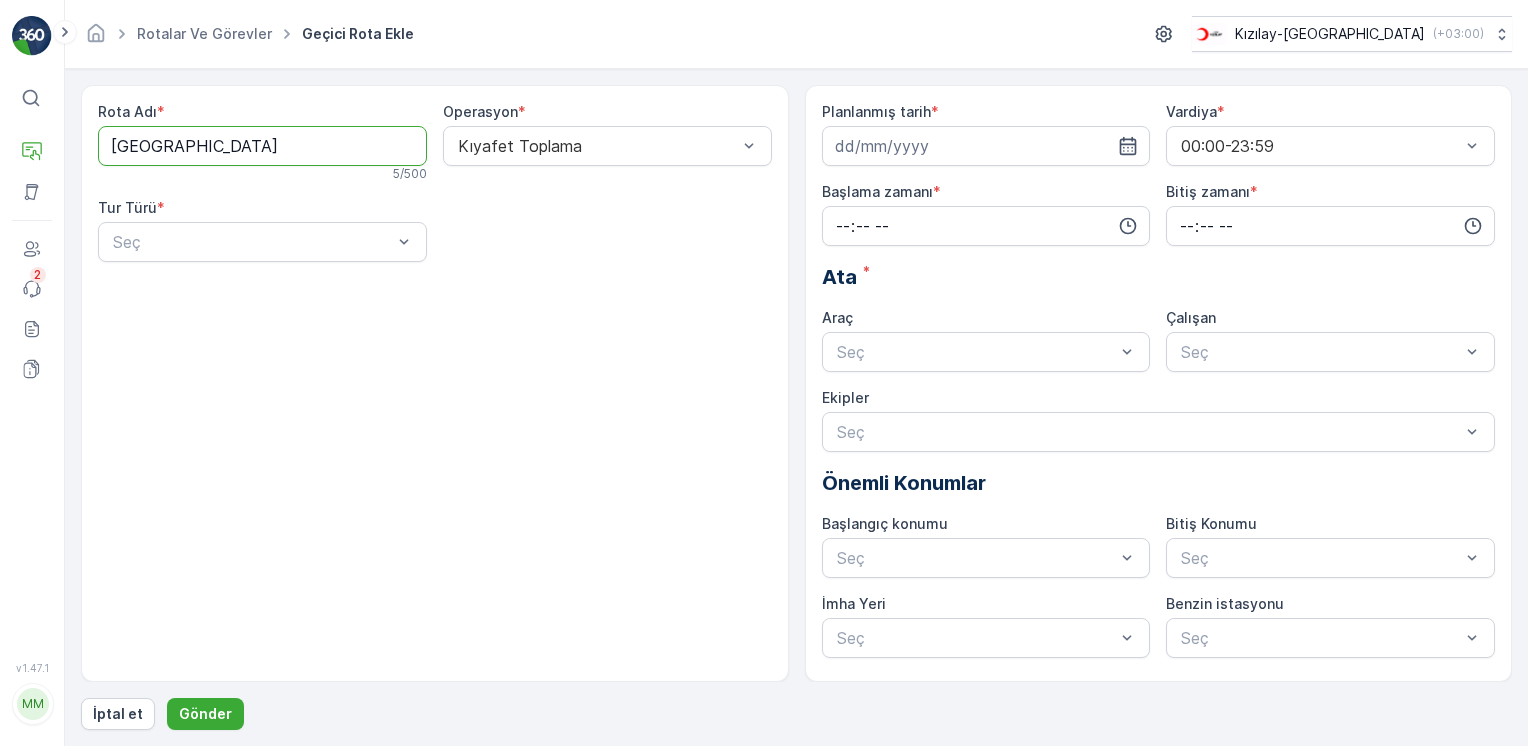 type on "[GEOGRAPHIC_DATA]" 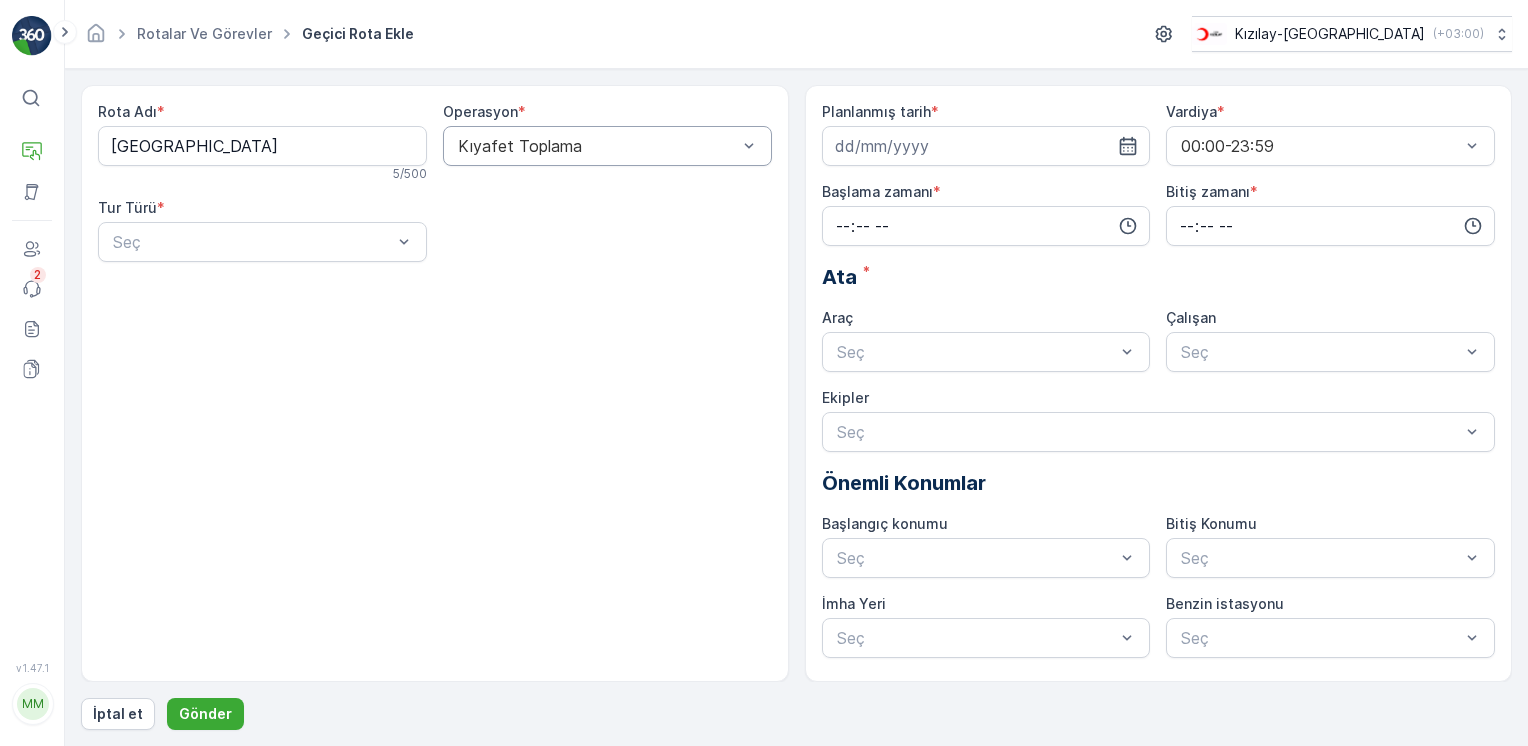 click on "Kıyafet Toplama" at bounding box center [607, 146] 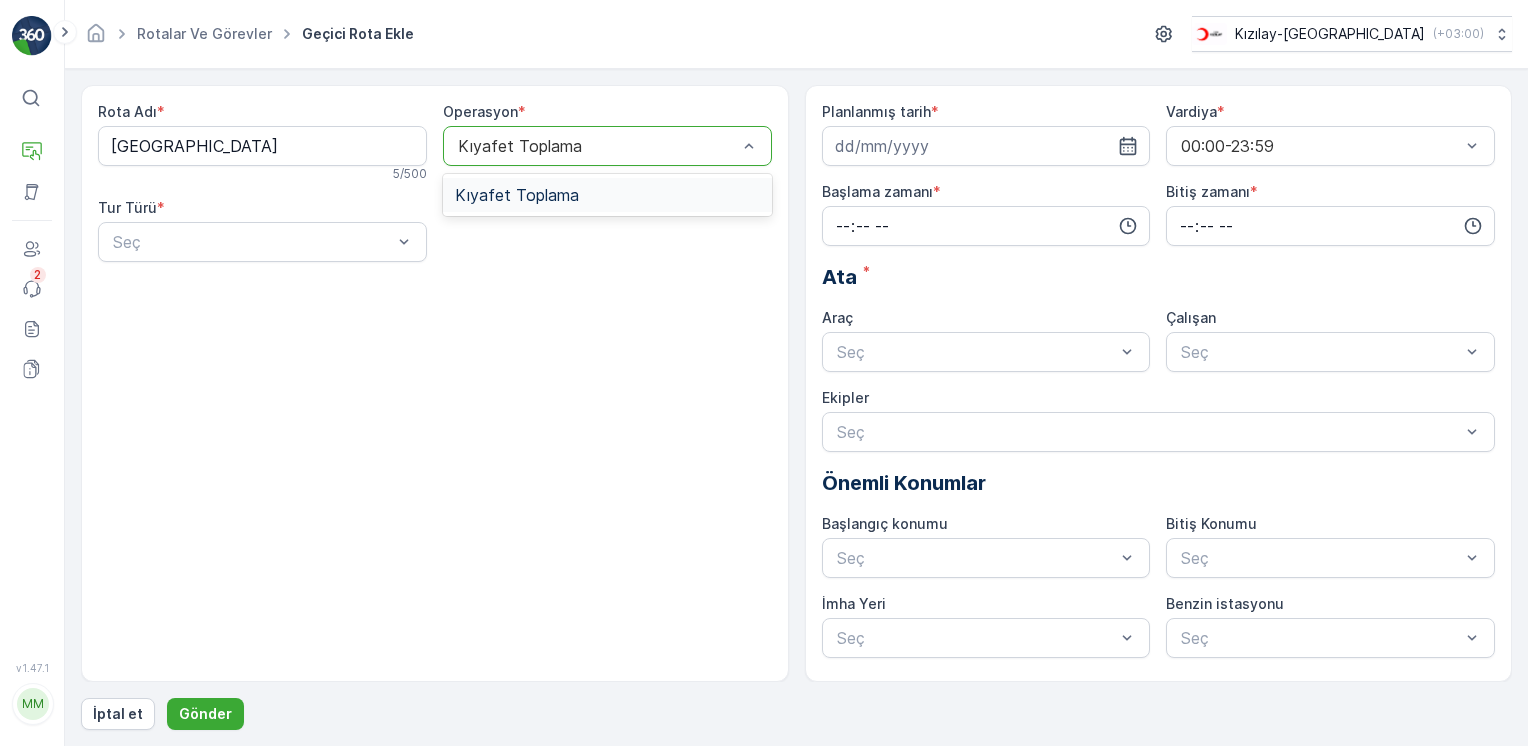 click on "Kıyafet Toplama" at bounding box center [517, 195] 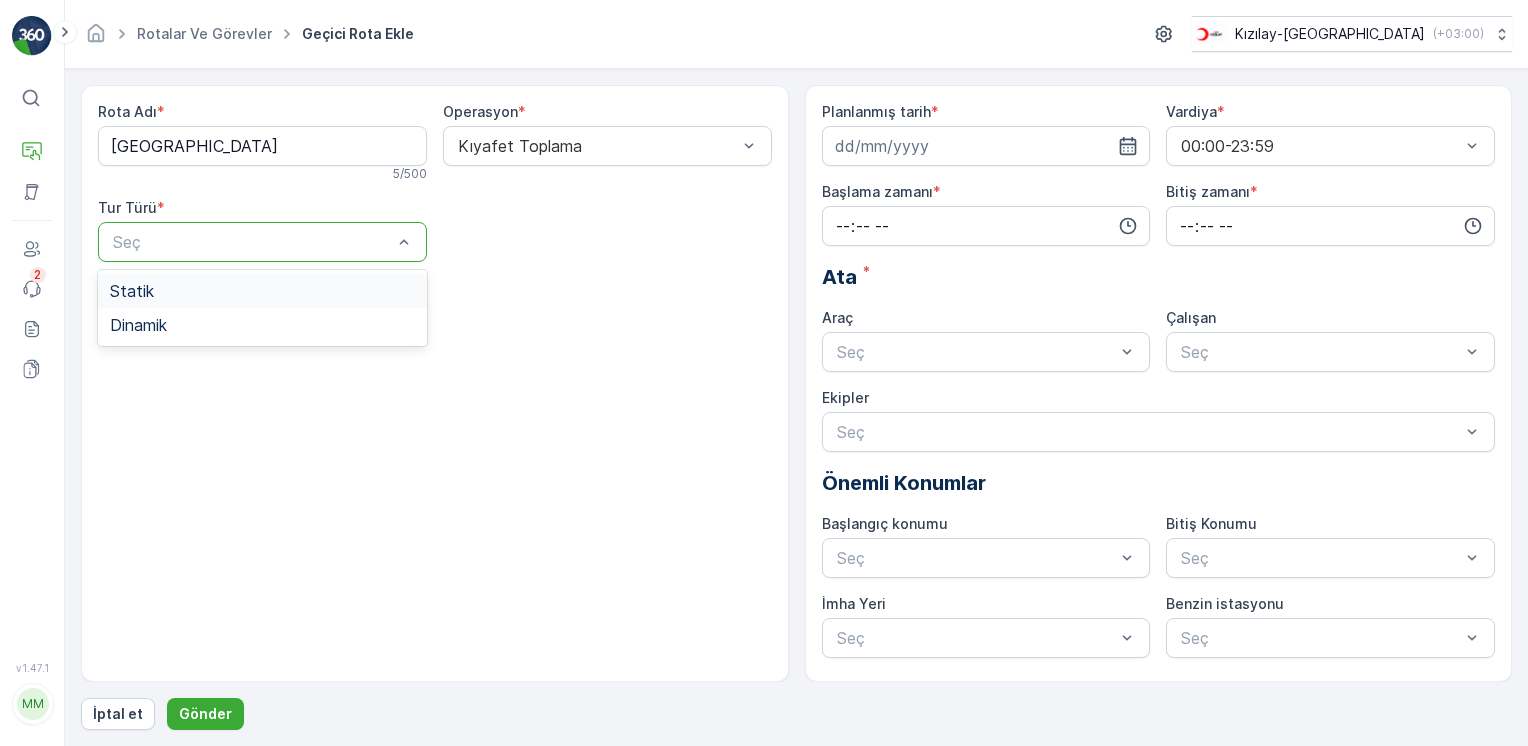 click at bounding box center [252, 242] 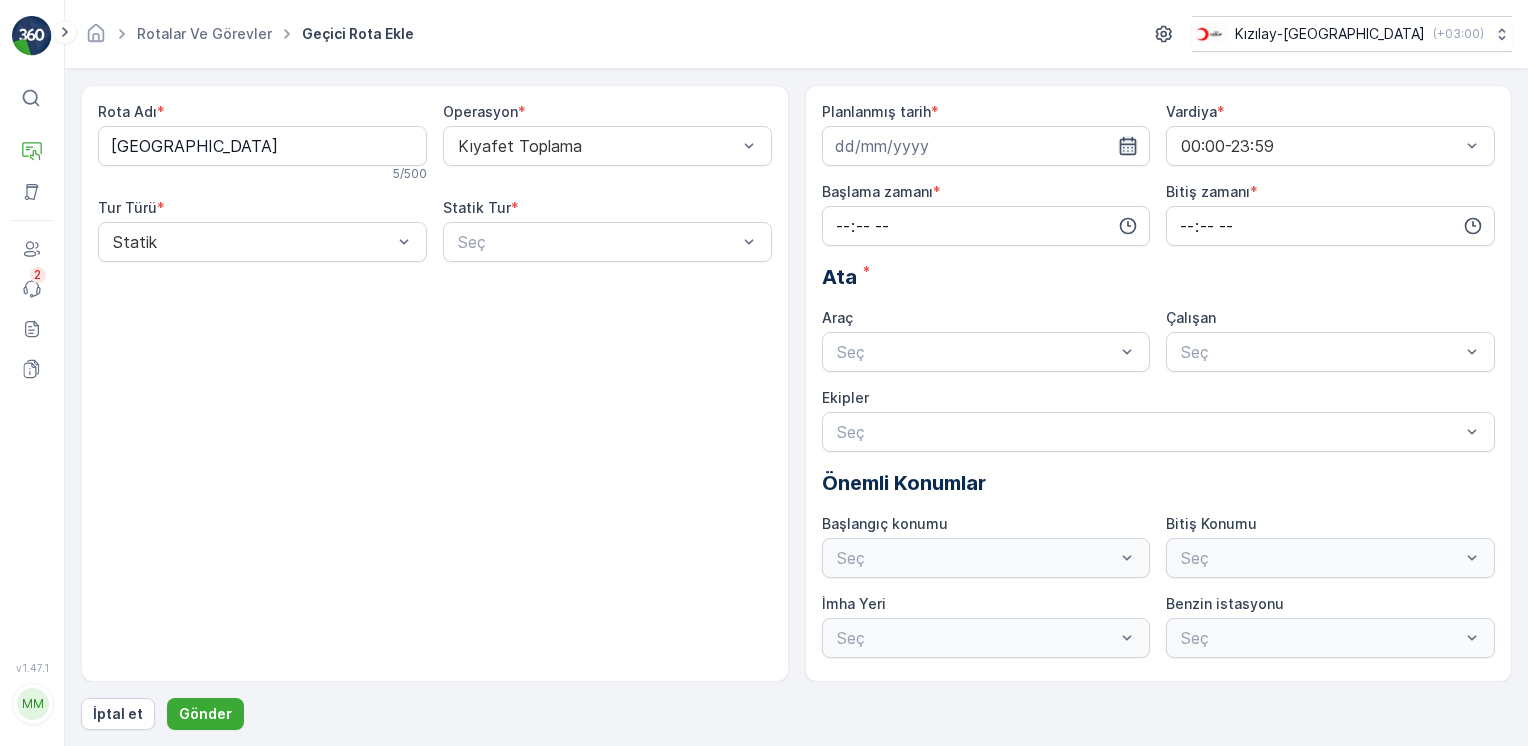 click 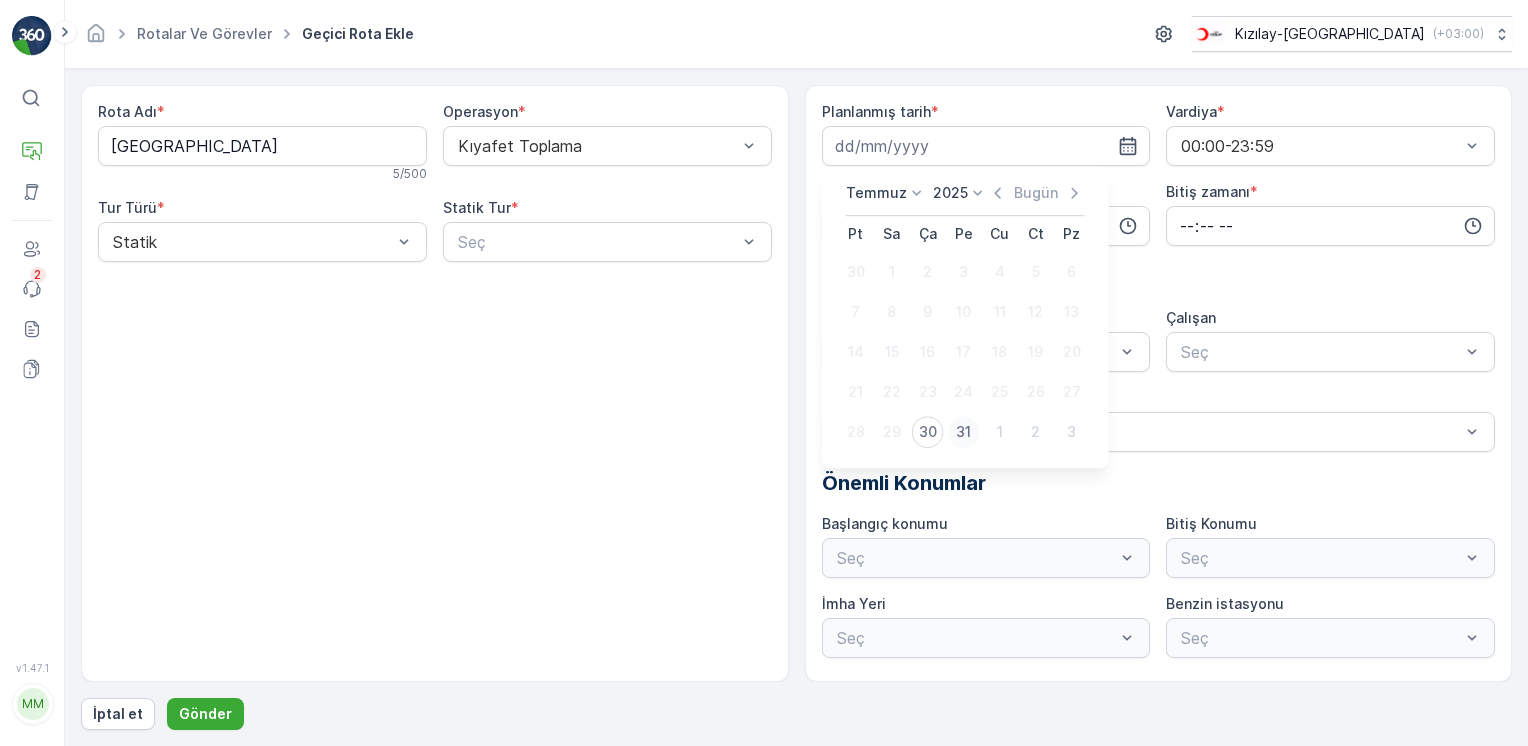 click on "31" at bounding box center [964, 432] 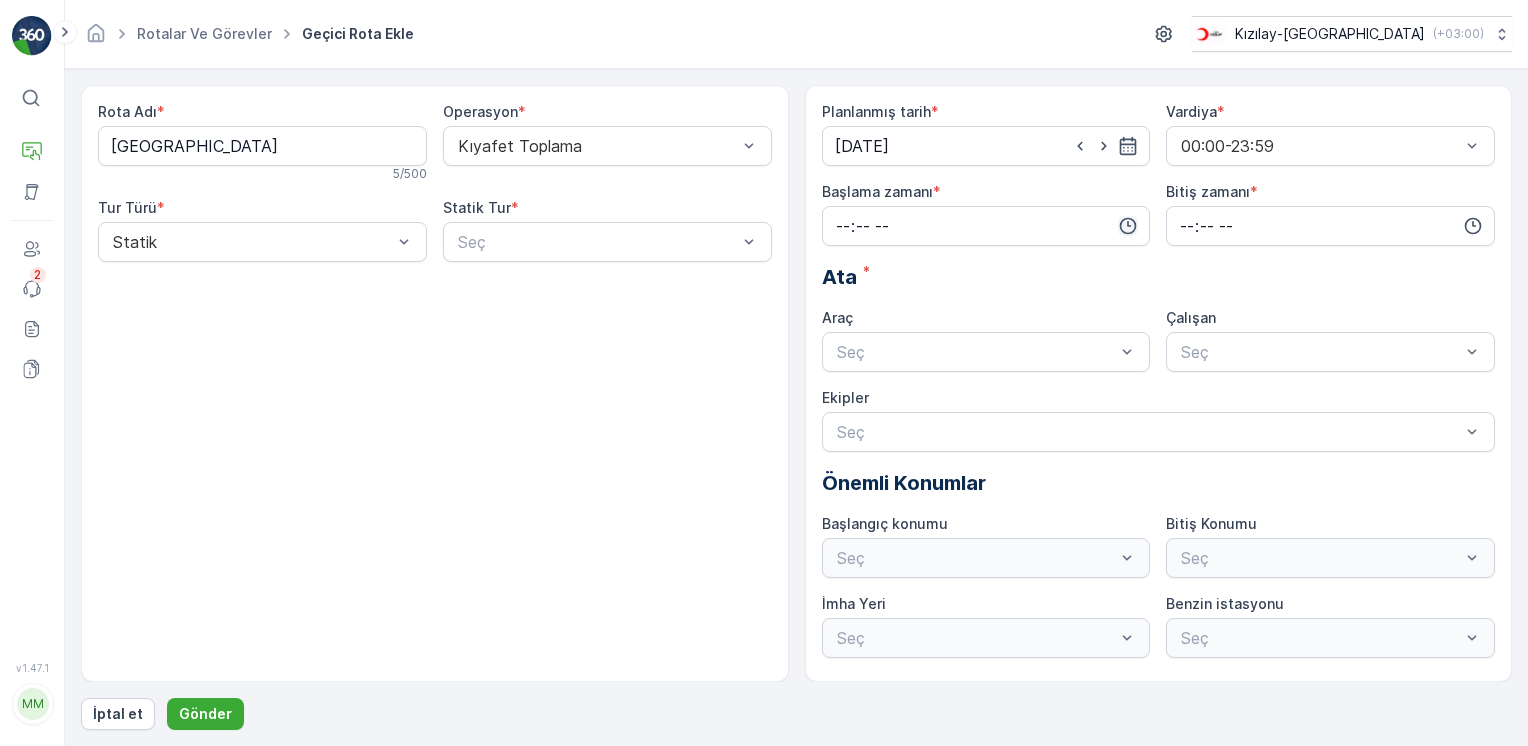 click 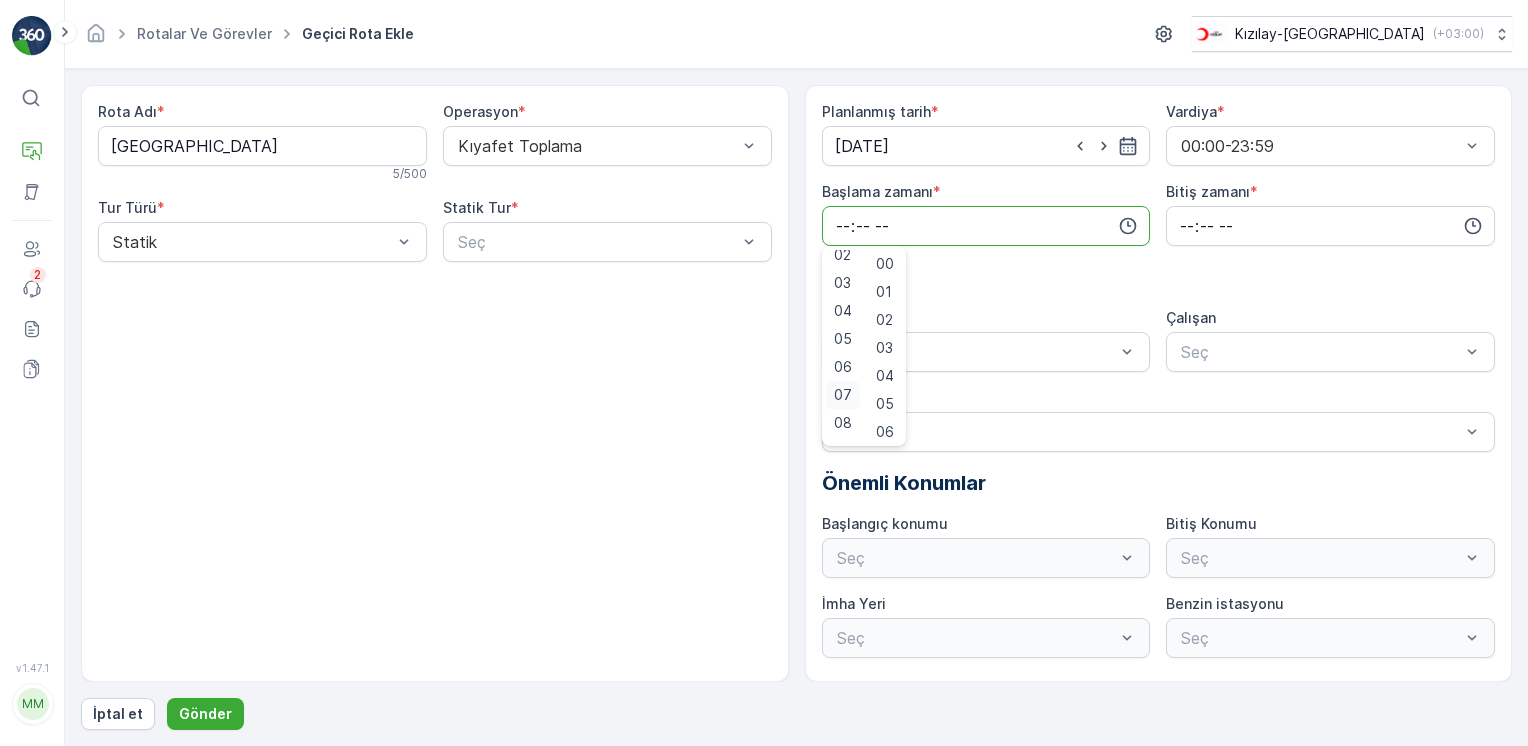 scroll, scrollTop: 100, scrollLeft: 0, axis: vertical 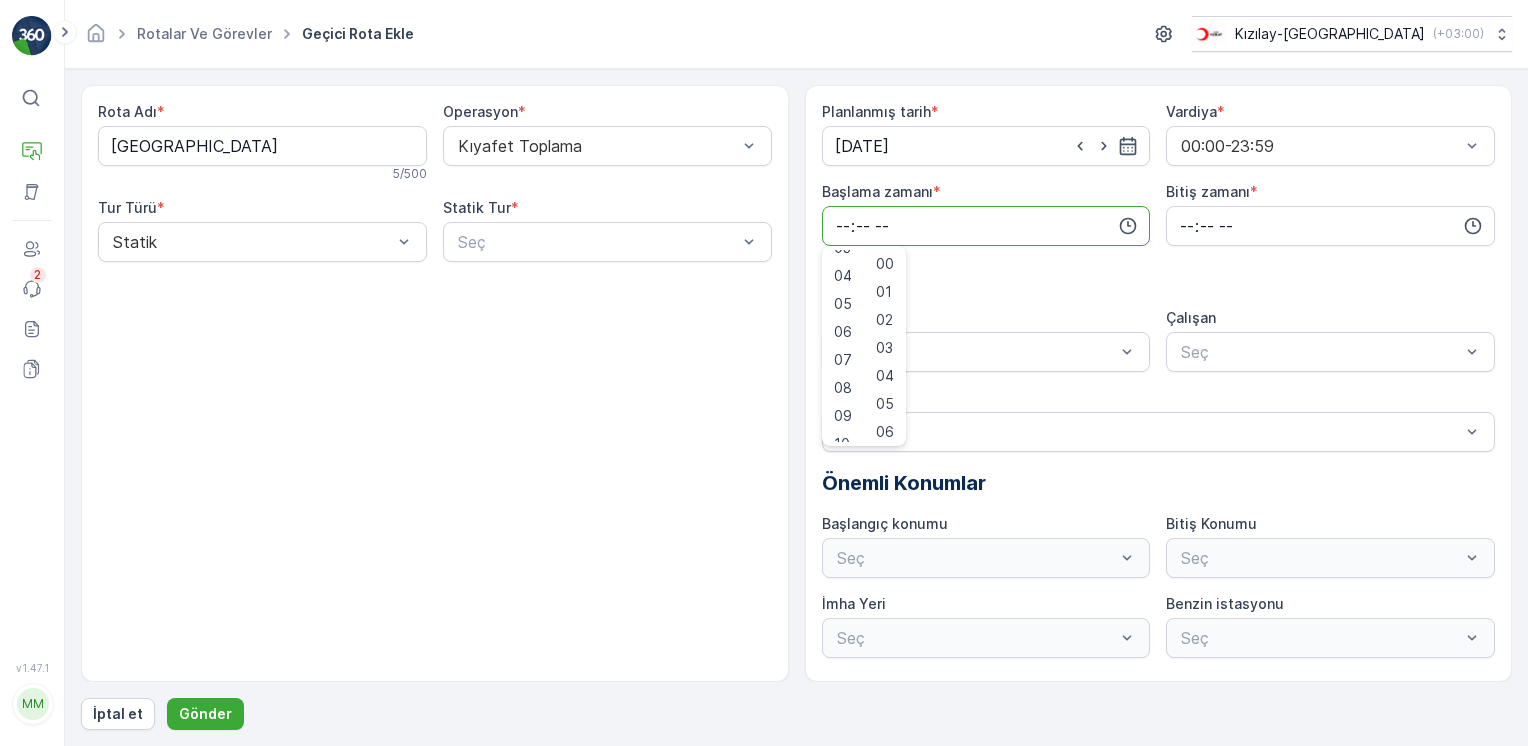 click on "Rota Adı * Muğla 5  /  500 Operasyon * Kıyafet Toplama Tur Türü * Statik Statik Tur * Seç" at bounding box center (435, 383) 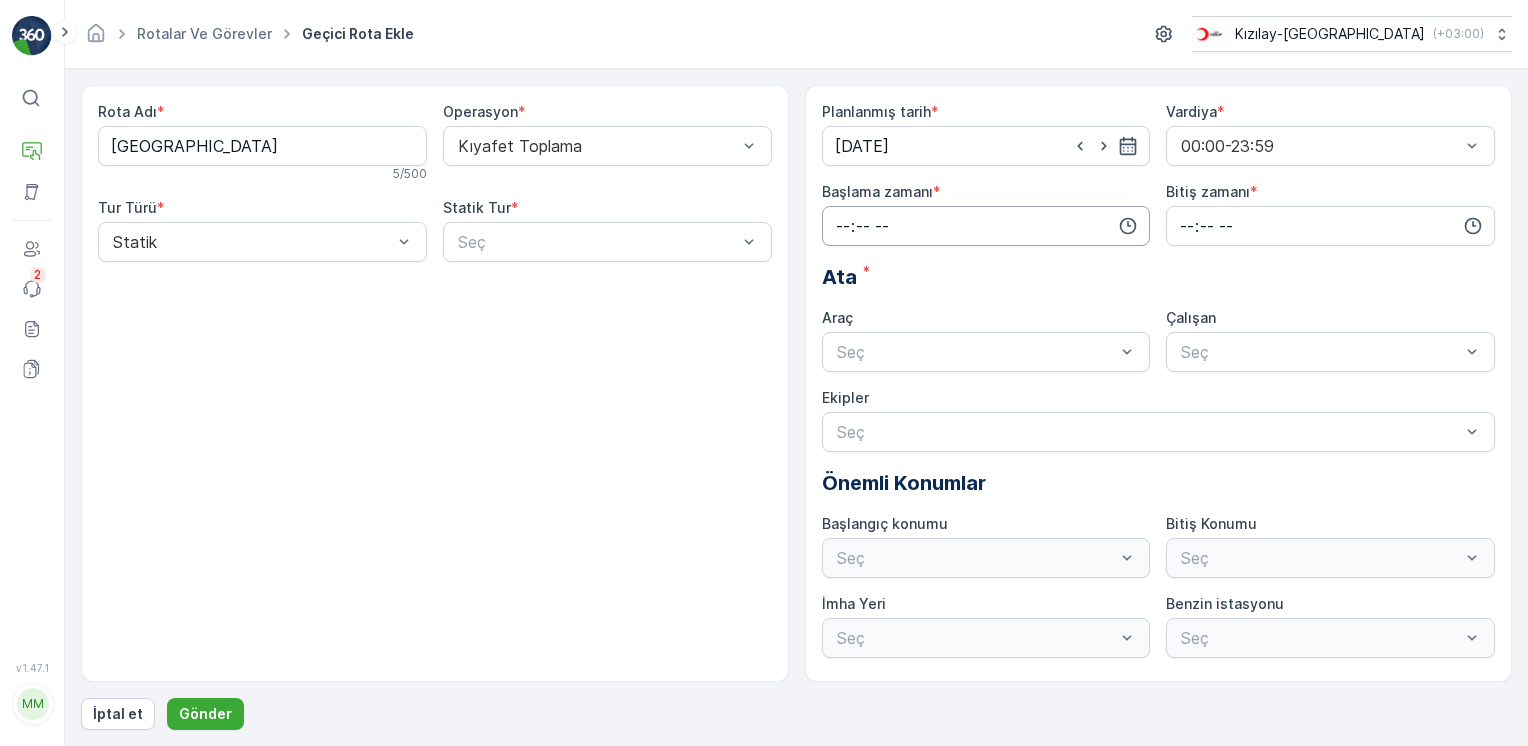 click at bounding box center (986, 226) 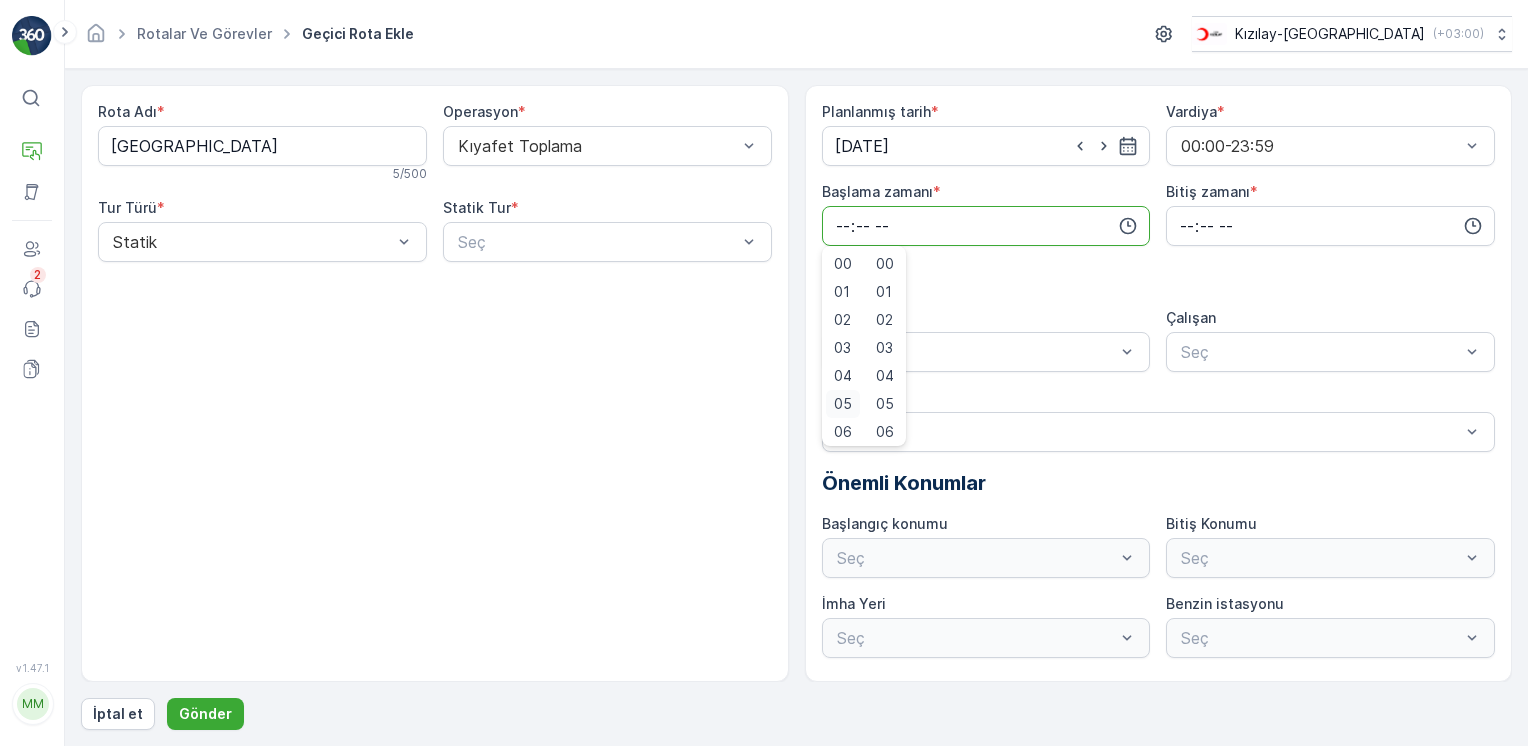 click on "05" at bounding box center [843, 404] 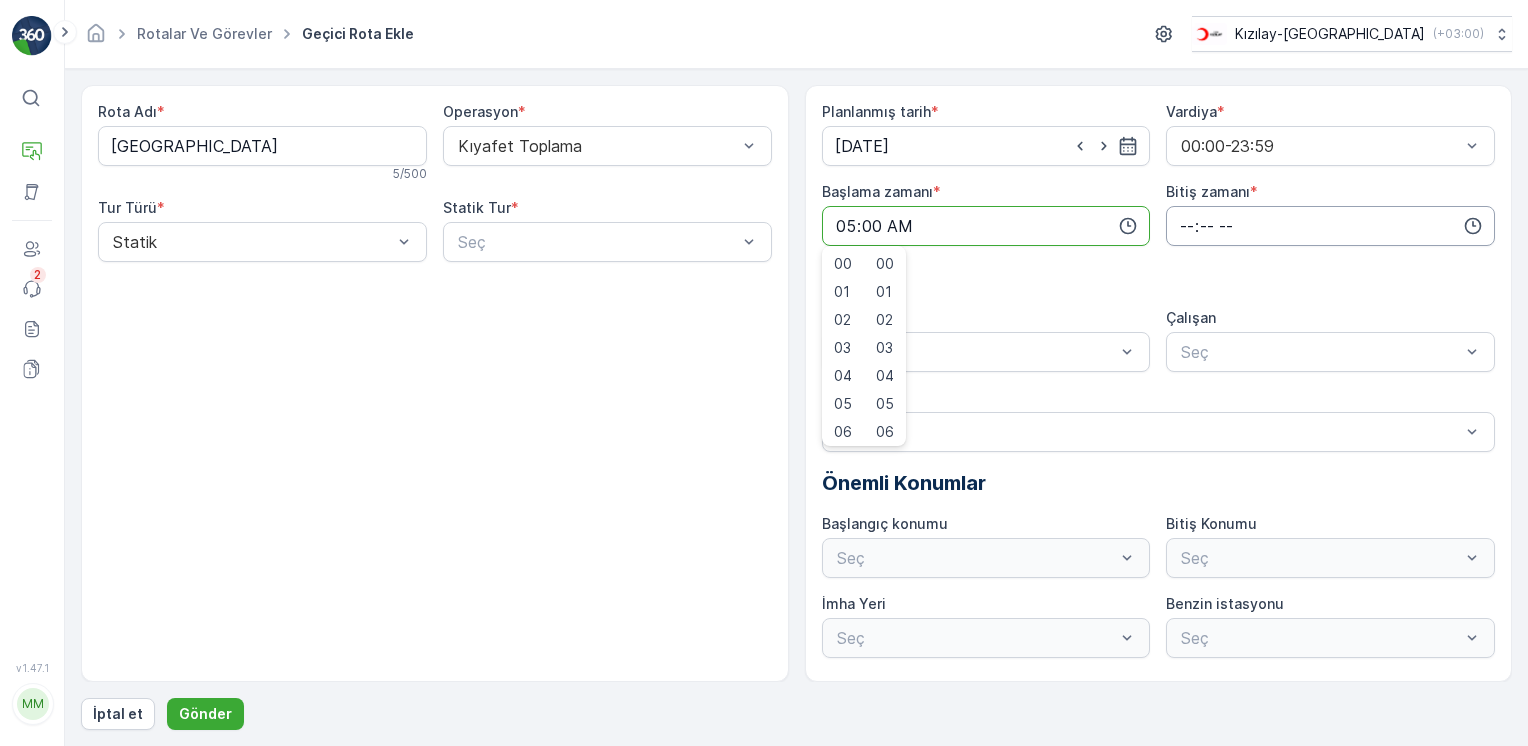 click at bounding box center [1330, 226] 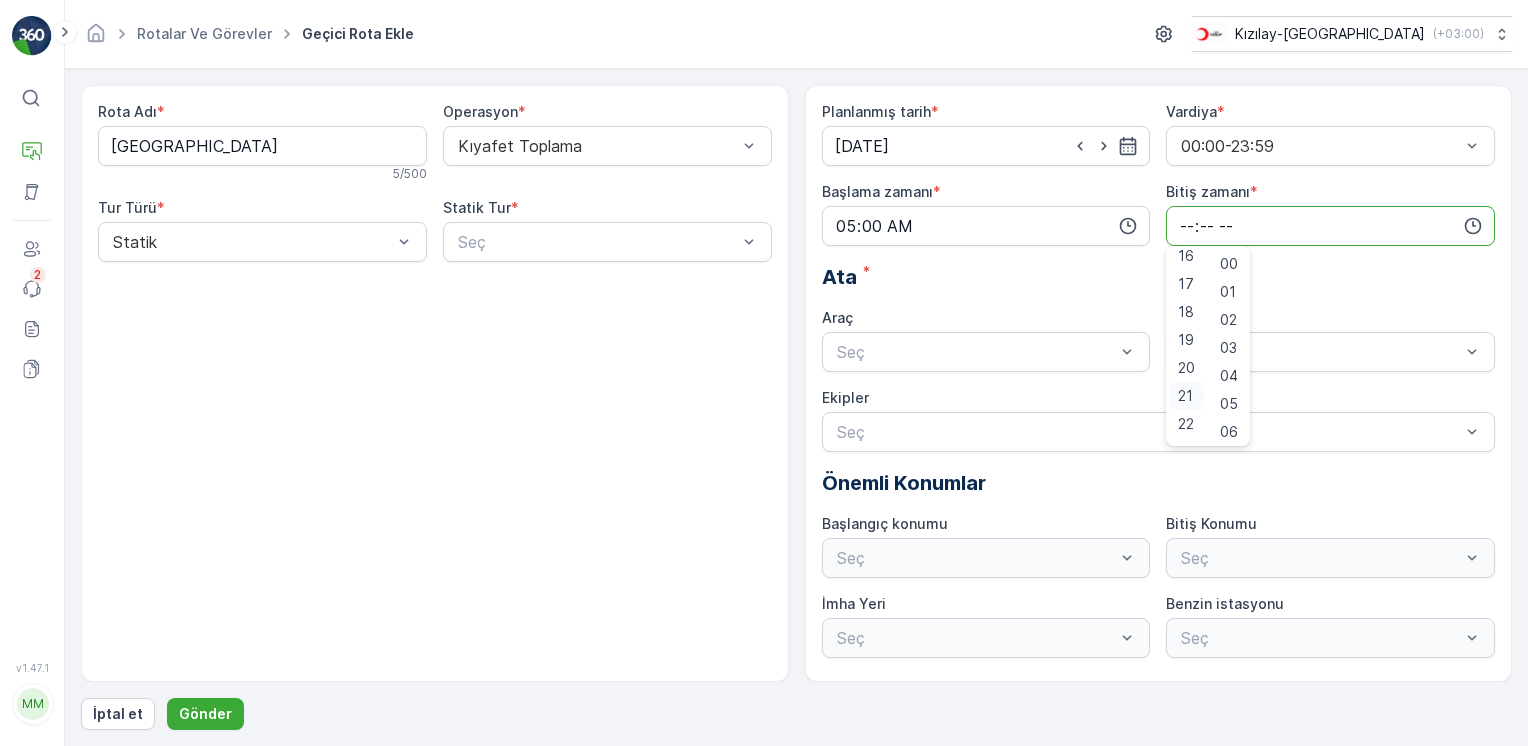 scroll, scrollTop: 480, scrollLeft: 0, axis: vertical 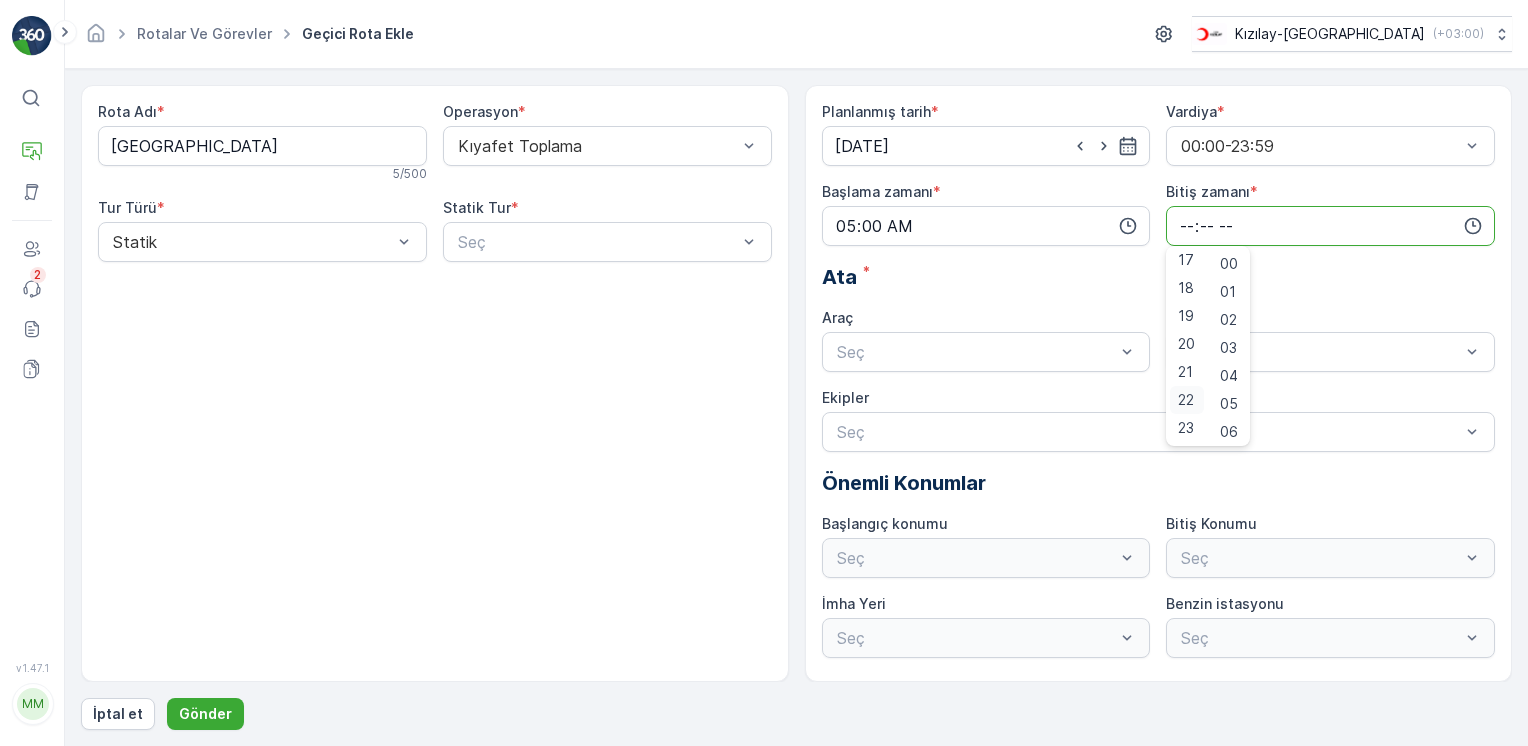 click on "22" at bounding box center [1186, 400] 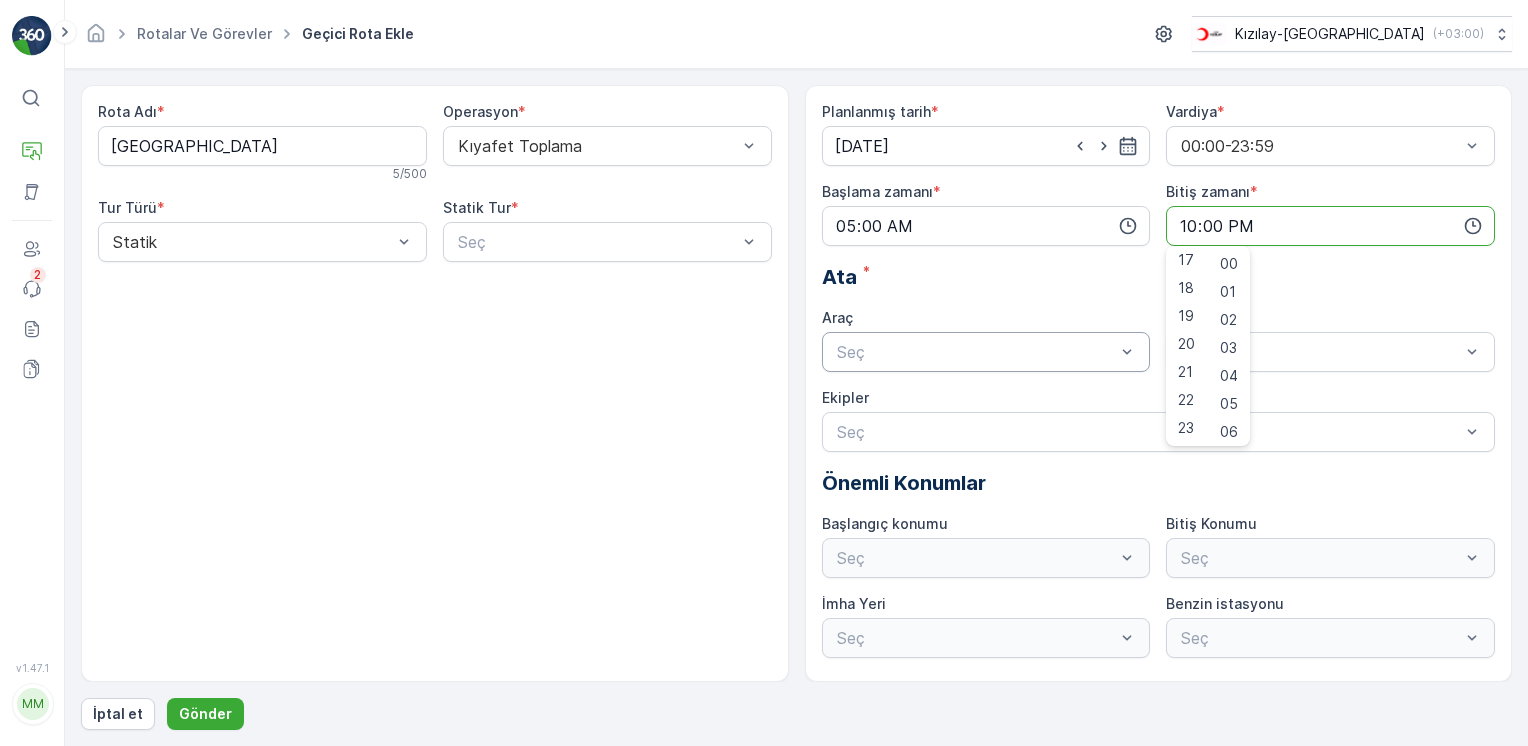 drag, startPoint x: 812, startPoint y: 358, endPoint x: 868, endPoint y: 354, distance: 56.142673 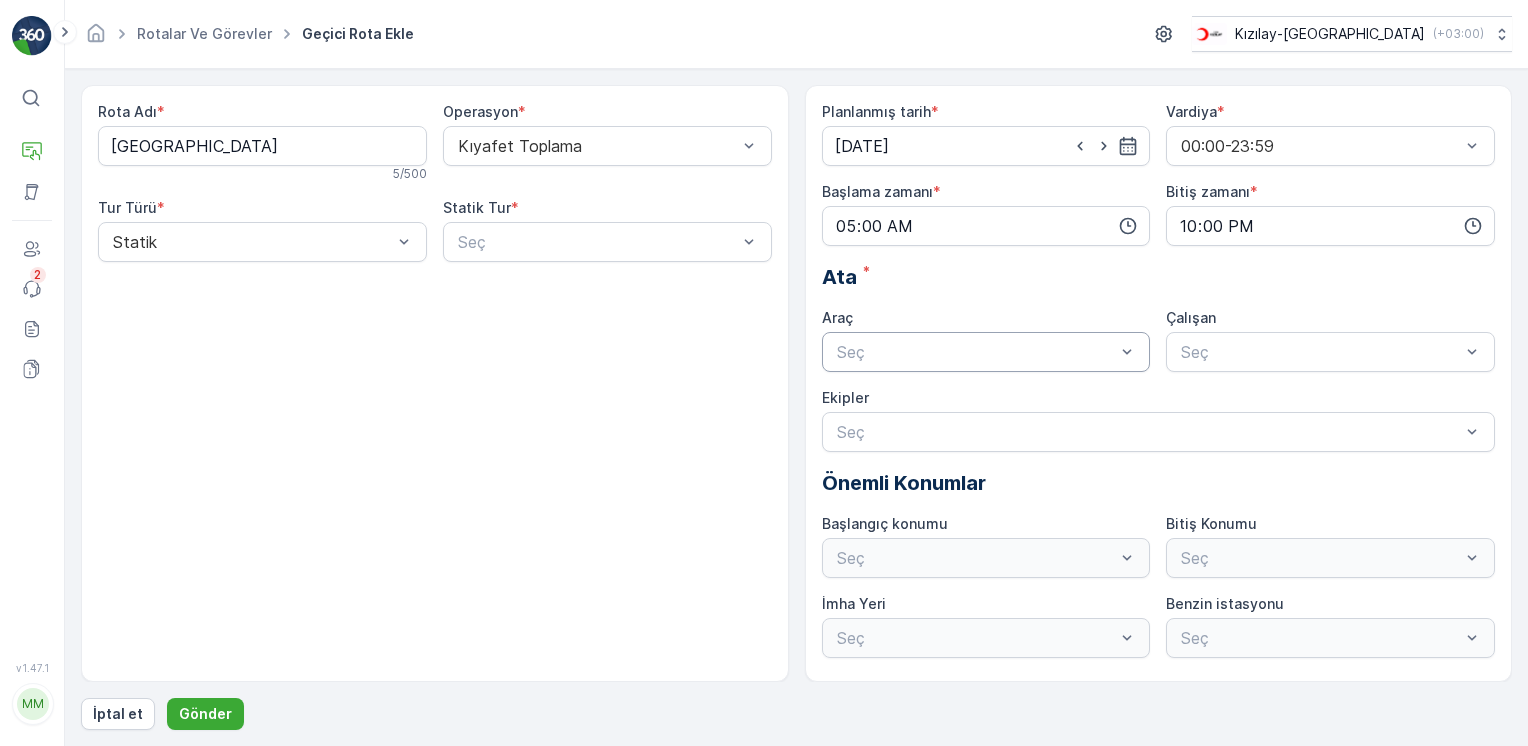 click at bounding box center [976, 352] 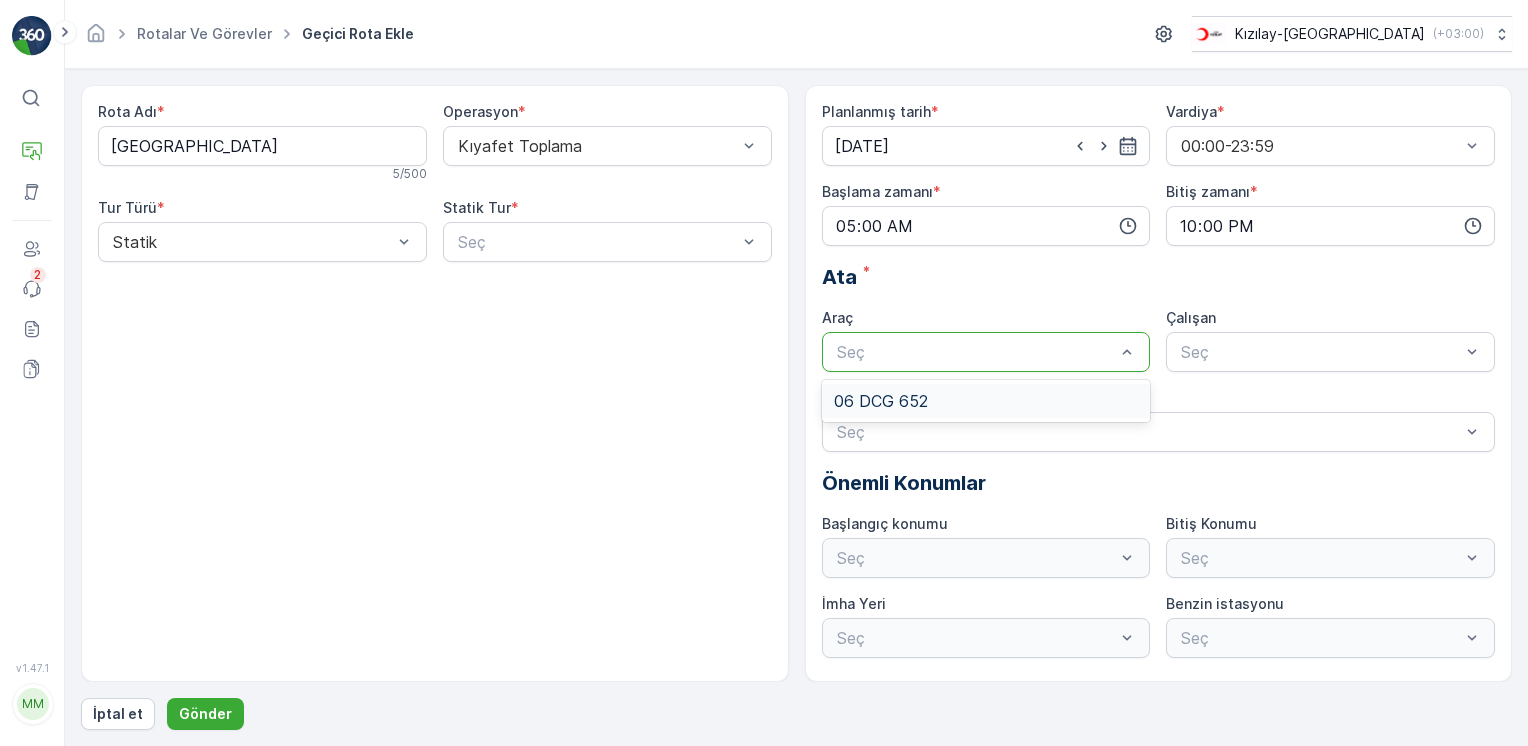 drag, startPoint x: 887, startPoint y: 396, endPoint x: 916, endPoint y: 400, distance: 29.274563 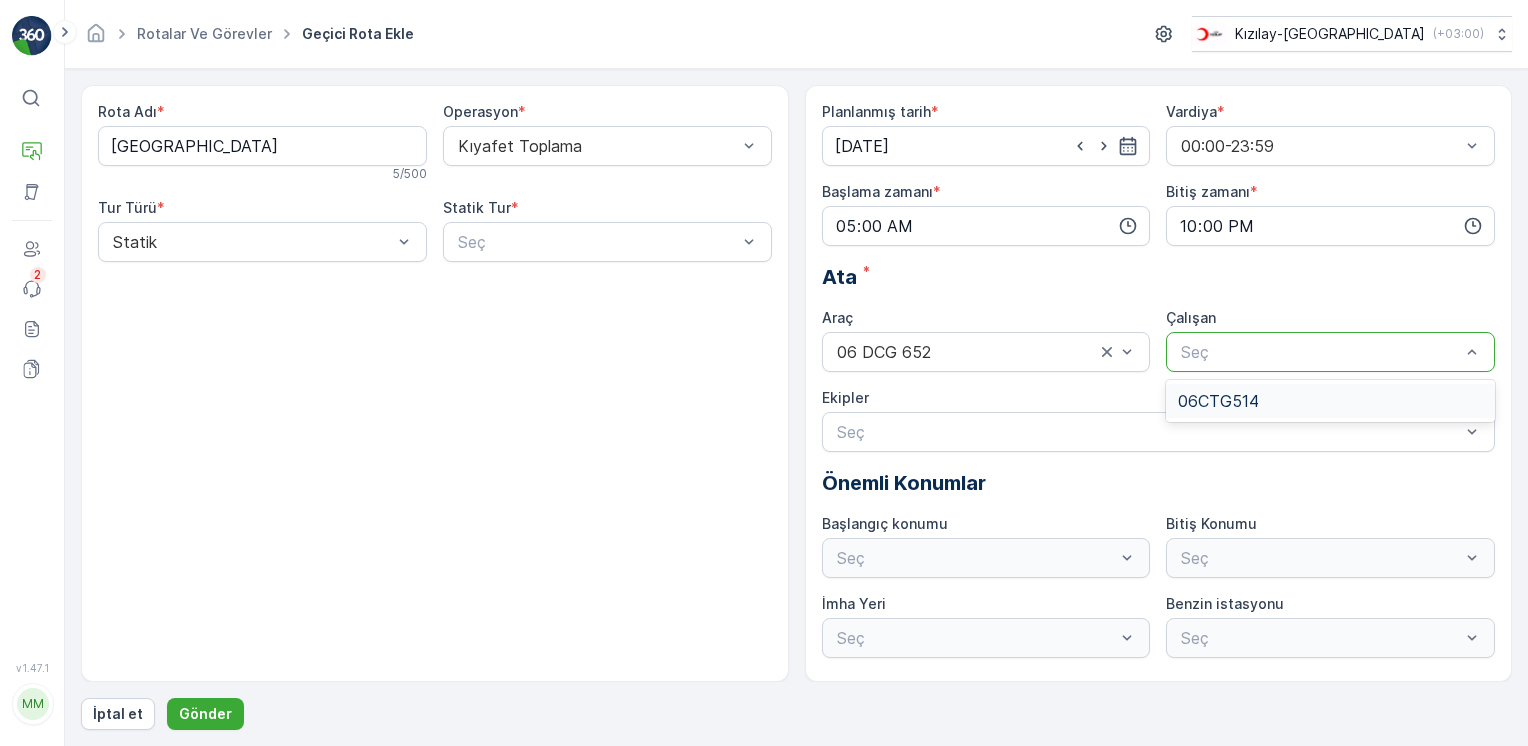 drag, startPoint x: 1234, startPoint y: 378, endPoint x: 1187, endPoint y: 401, distance: 52.3259 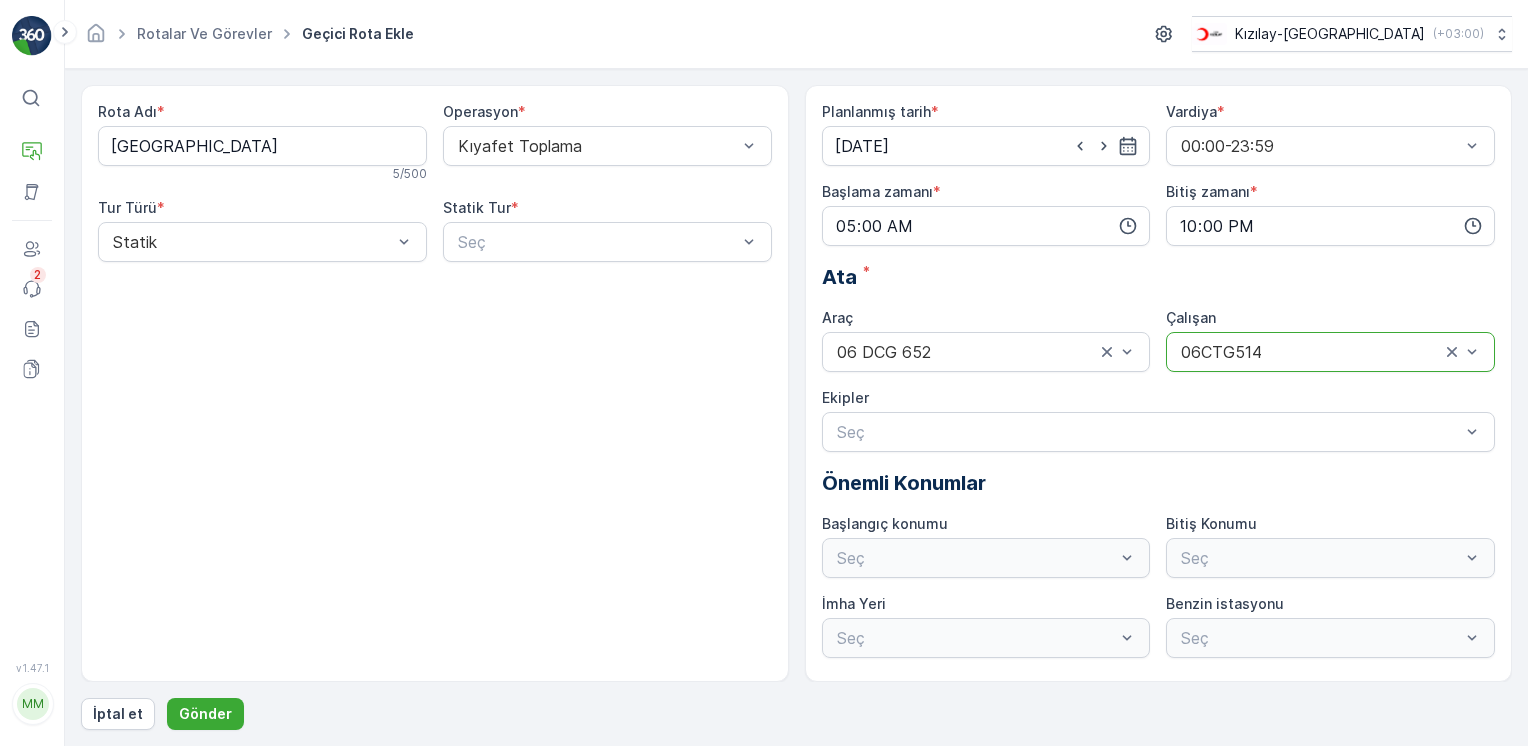 click on "Seç" at bounding box center [986, 558] 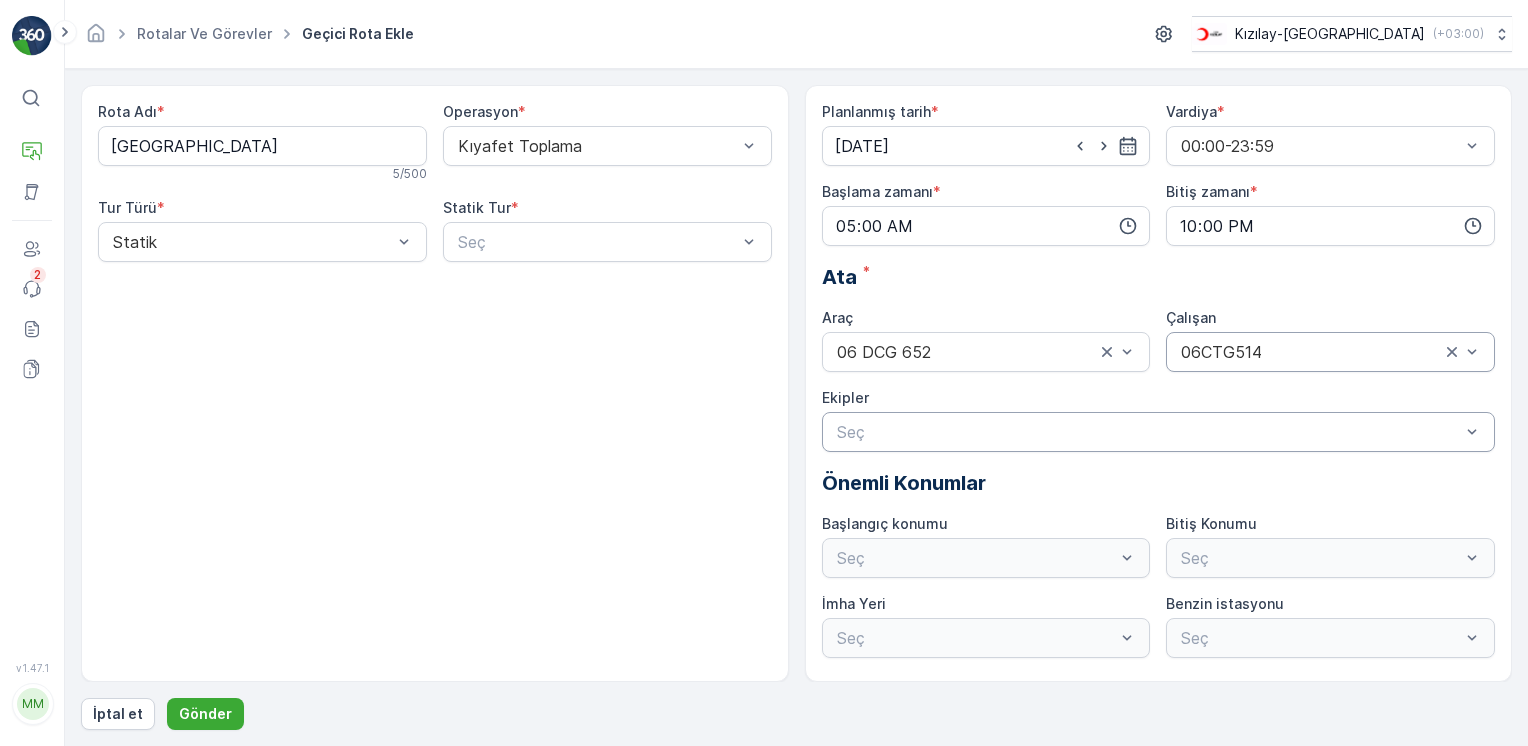 drag, startPoint x: 688, startPoint y: 497, endPoint x: 1029, endPoint y: 436, distance: 346.41306 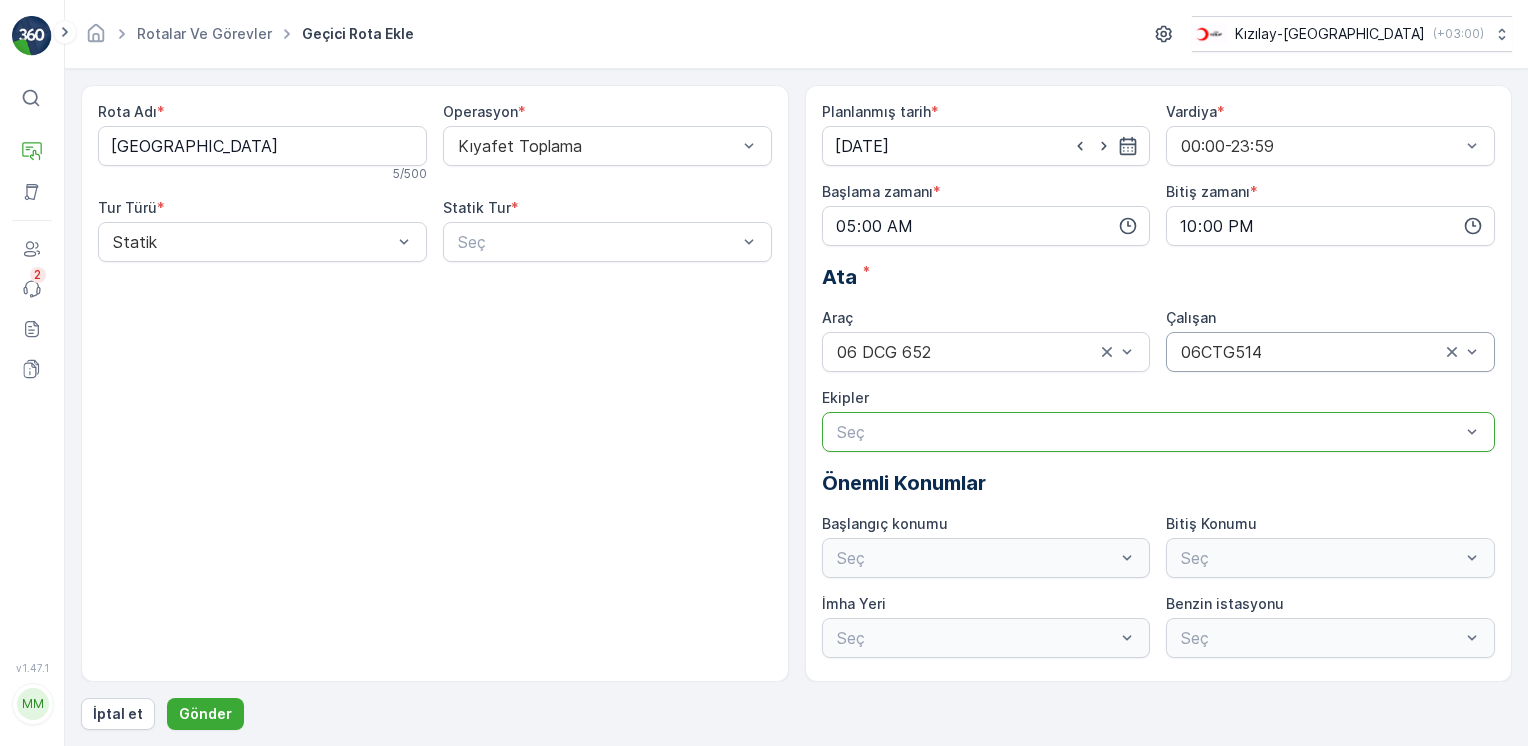 click at bounding box center (1149, 432) 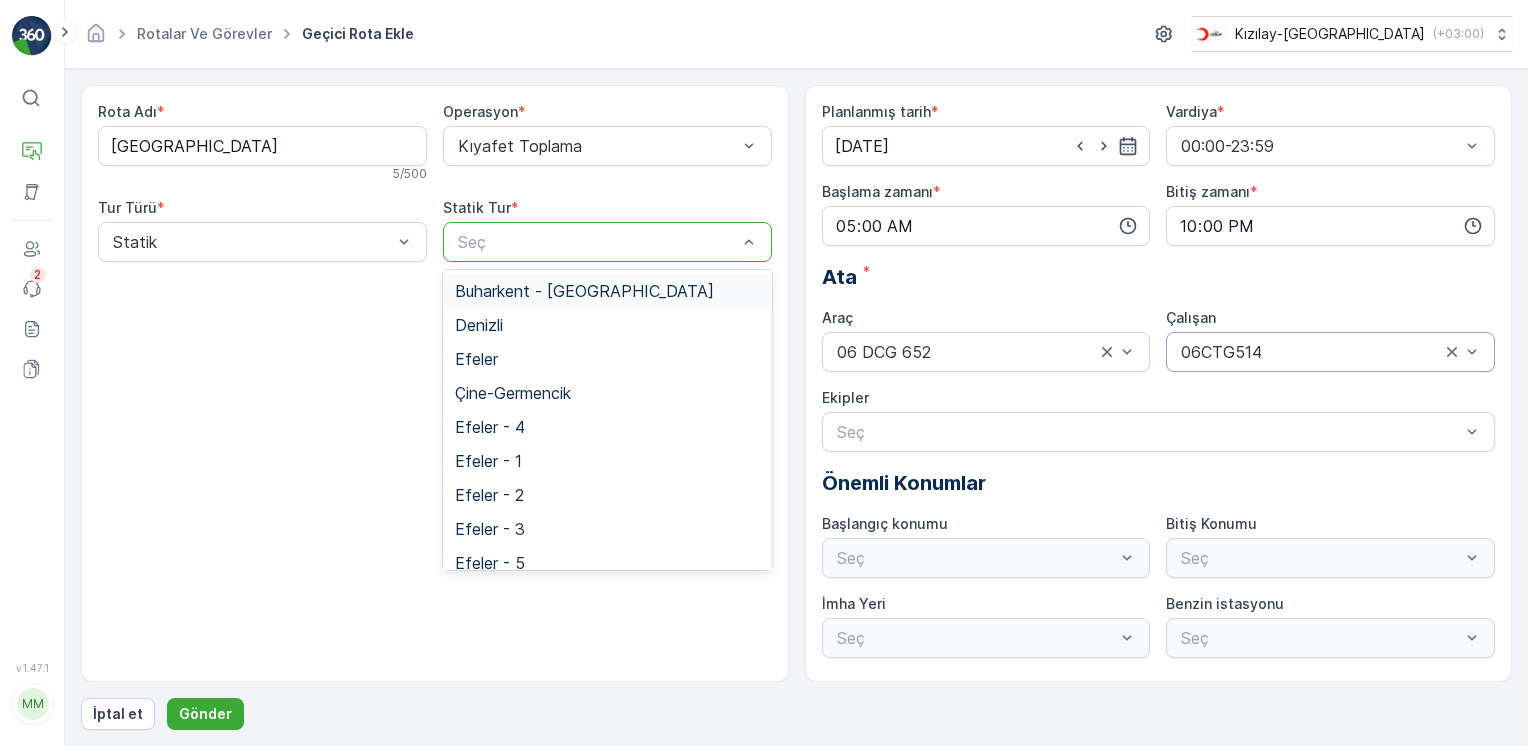 click at bounding box center [597, 242] 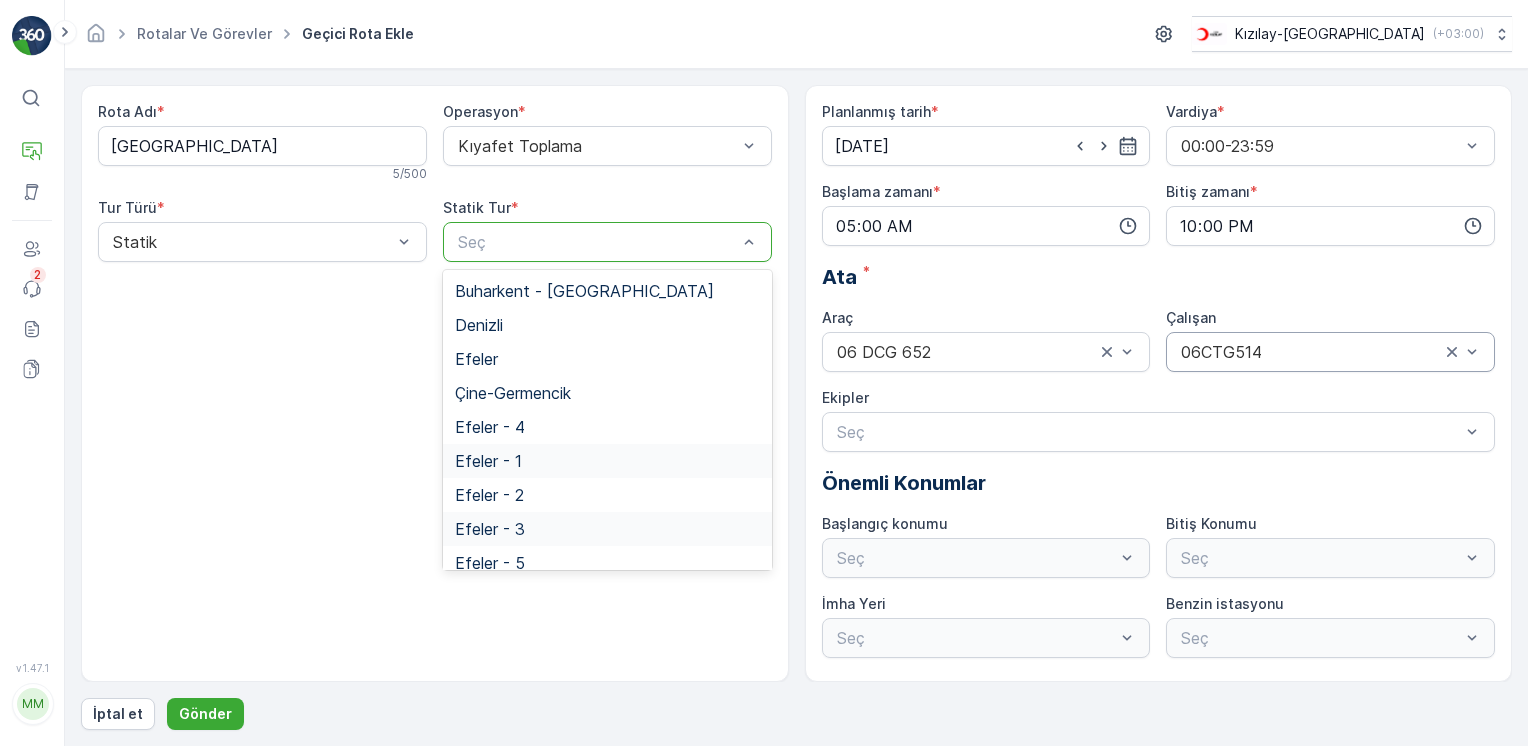 scroll, scrollTop: 82, scrollLeft: 0, axis: vertical 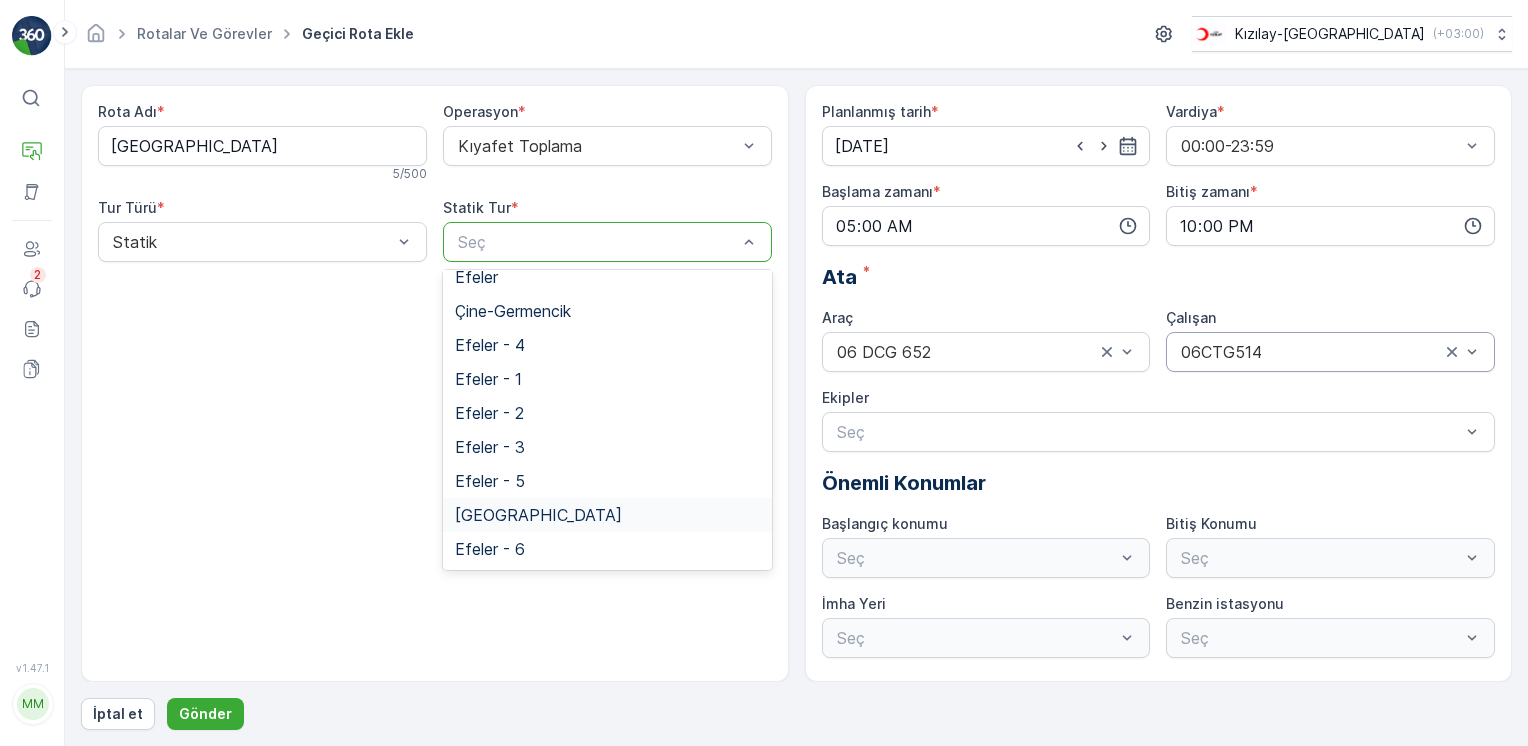 click on "[GEOGRAPHIC_DATA]" at bounding box center [538, 515] 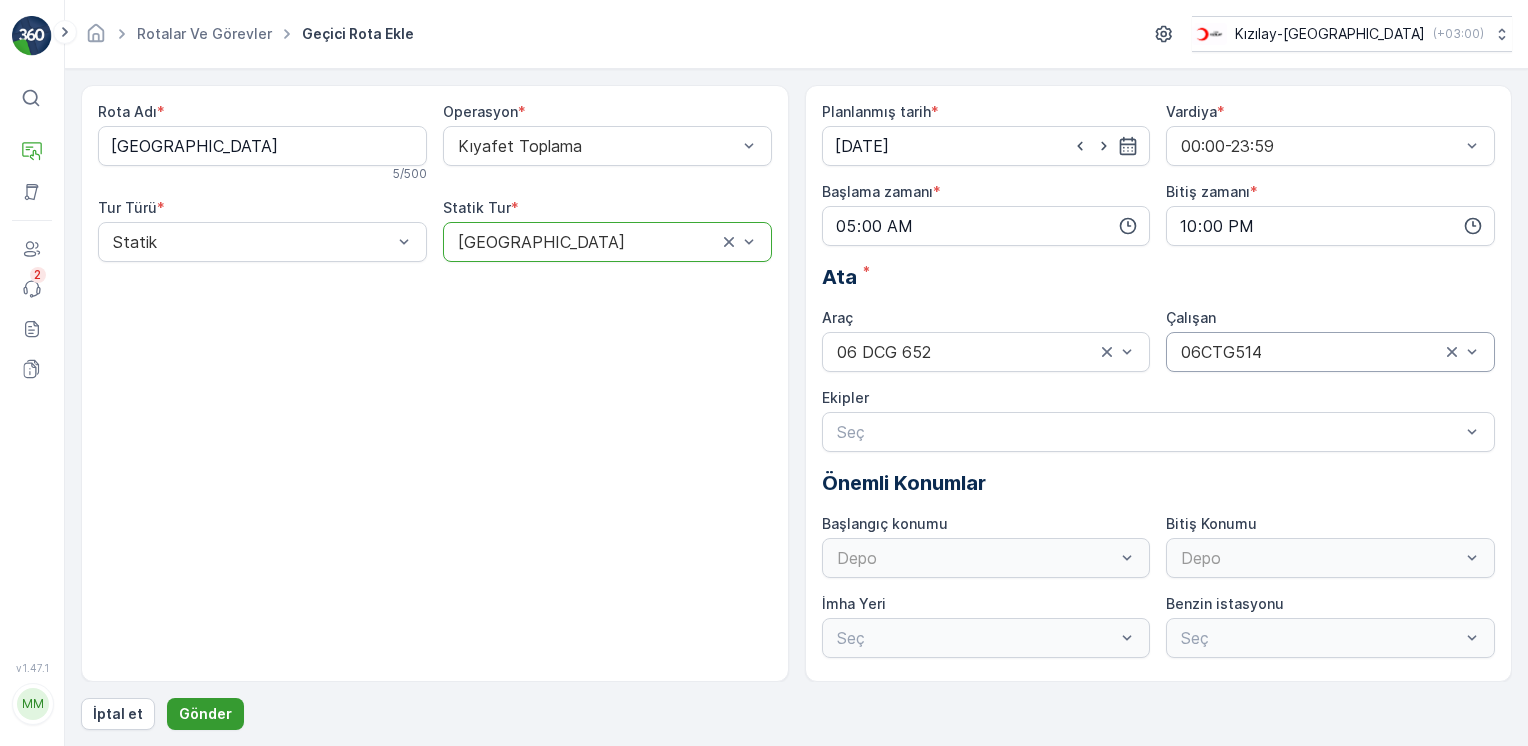 click on "Gönder" at bounding box center (205, 714) 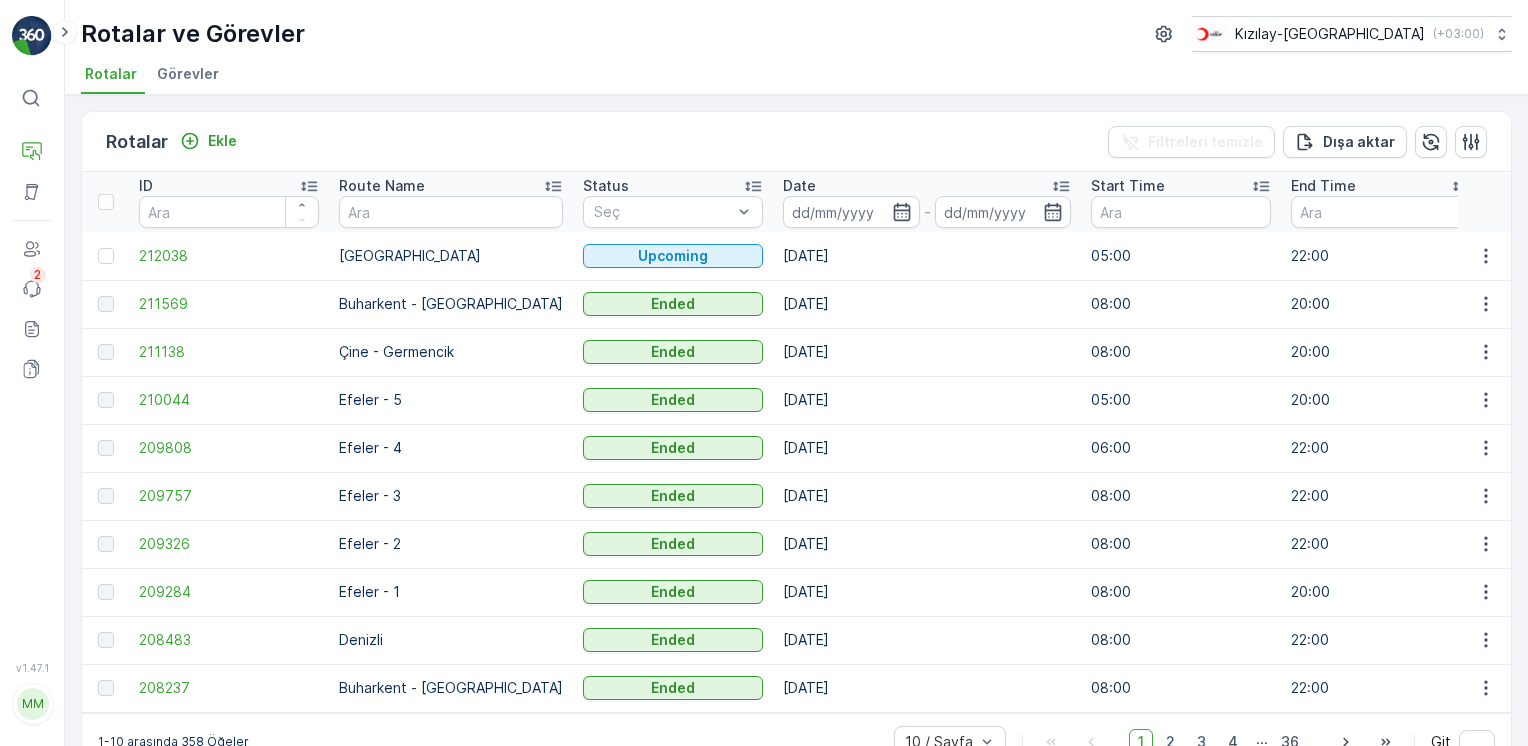 click at bounding box center (32, 36) 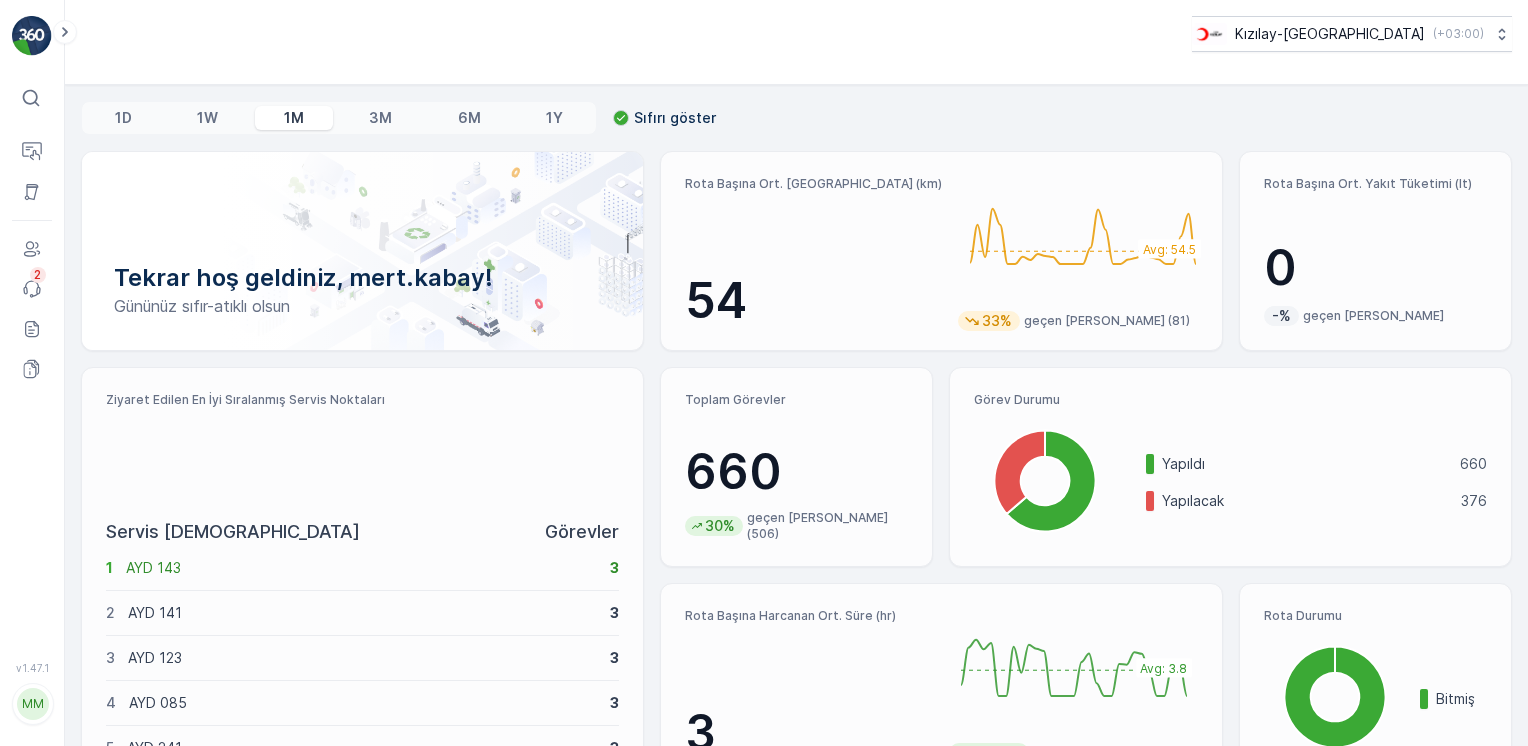 click at bounding box center [32, 36] 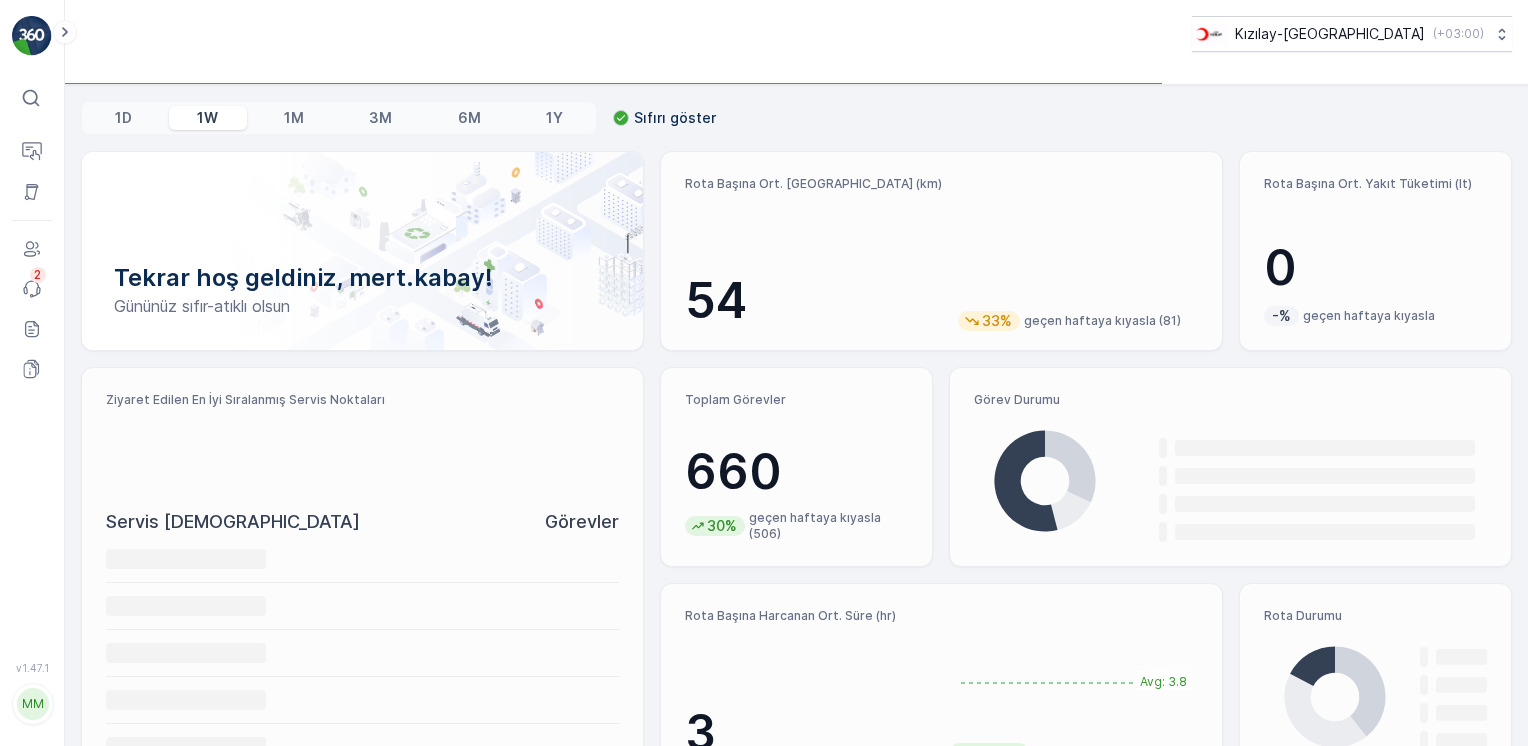 click on "3M" at bounding box center (381, 118) 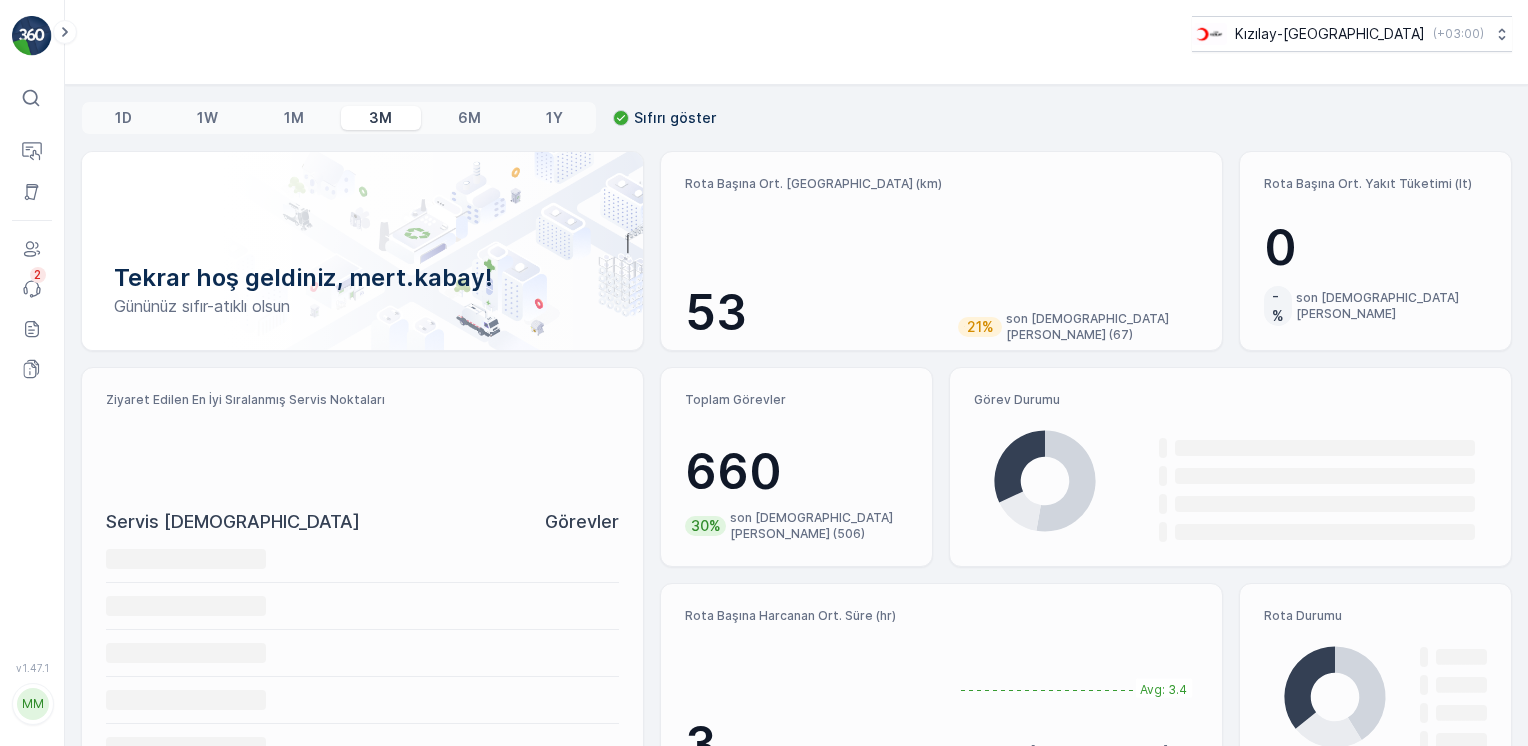 click on "1M" at bounding box center [294, 118] 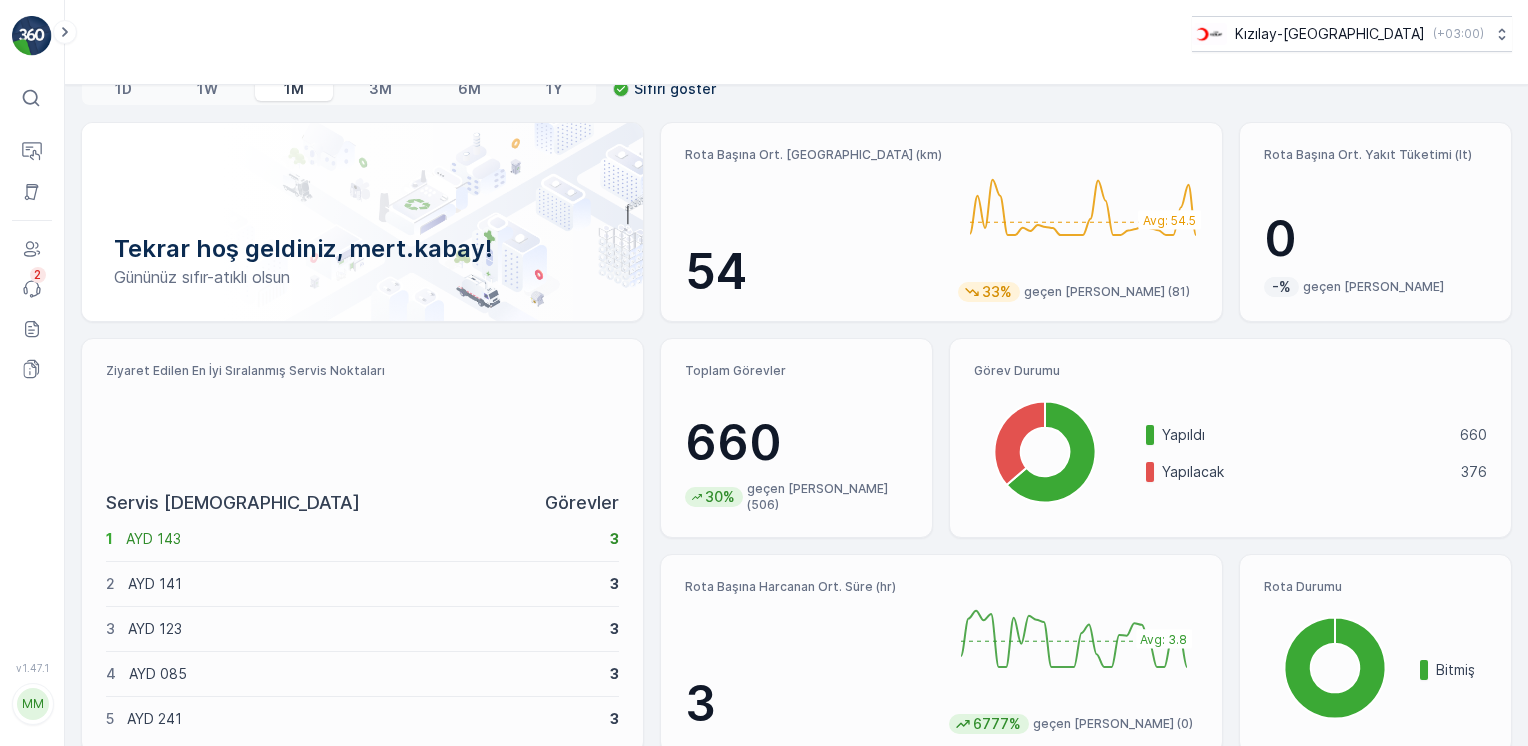 scroll, scrollTop: 0, scrollLeft: 0, axis: both 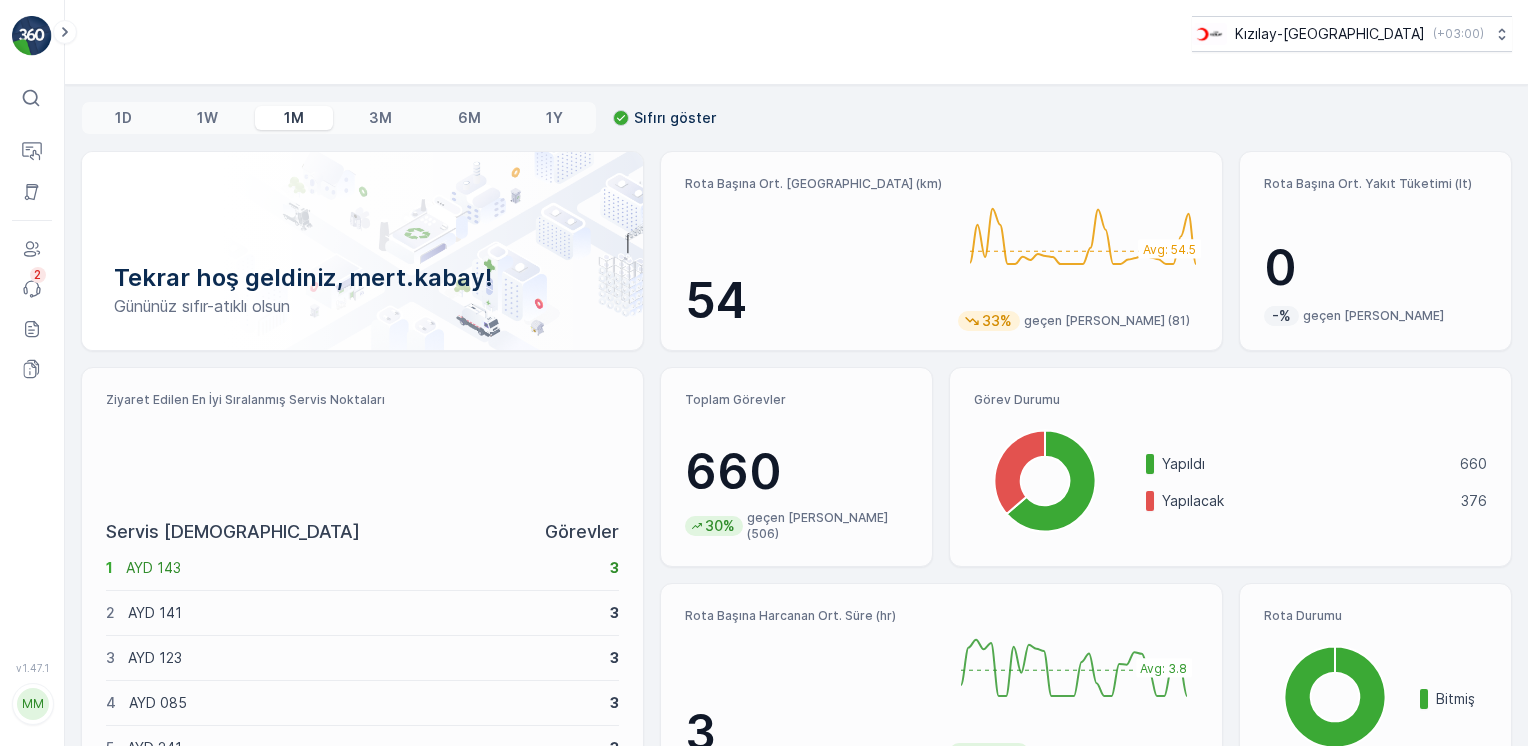 drag, startPoint x: 1135, startPoint y: 530, endPoint x: 948, endPoint y: 407, distance: 223.82582 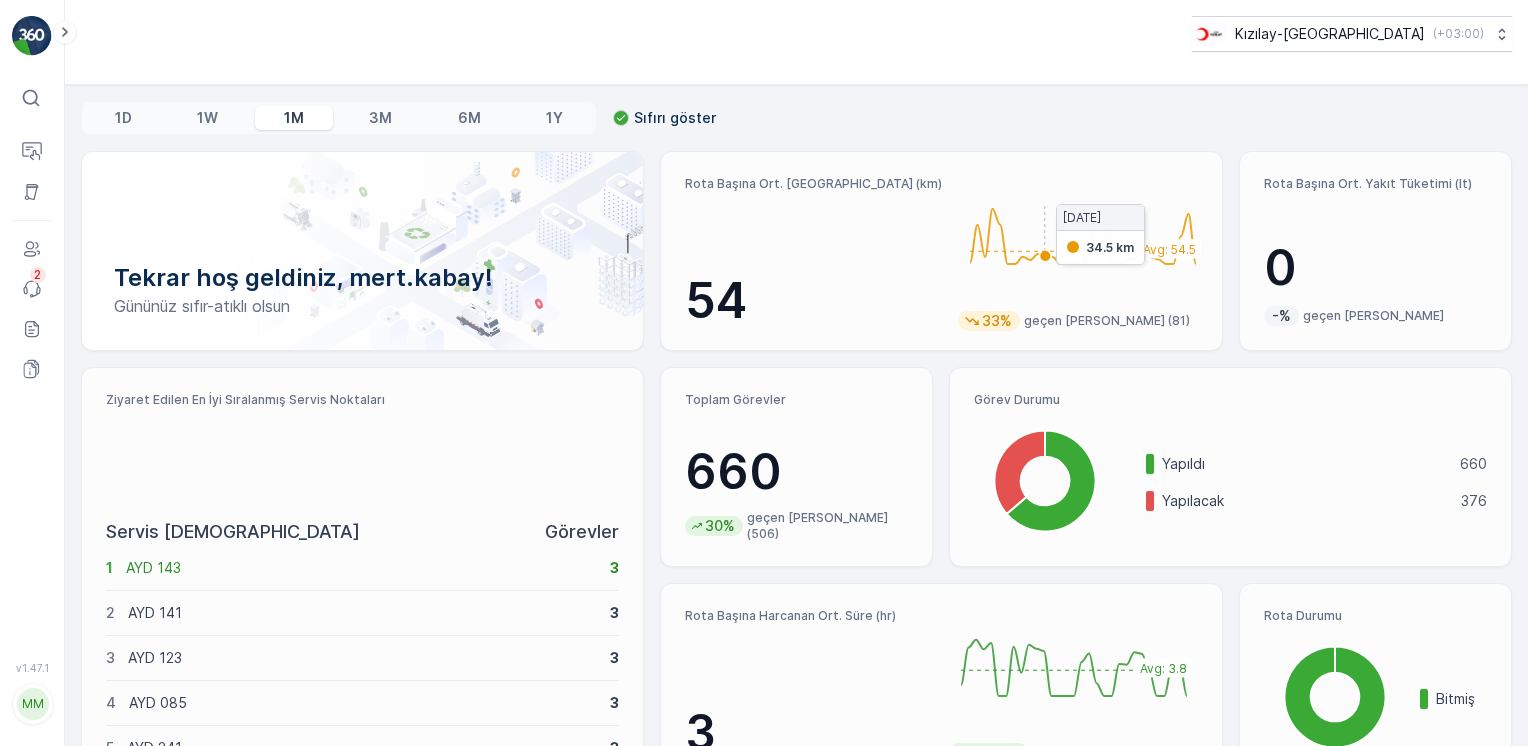 drag, startPoint x: 1074, startPoint y: 279, endPoint x: 770, endPoint y: 227, distance: 308.4153 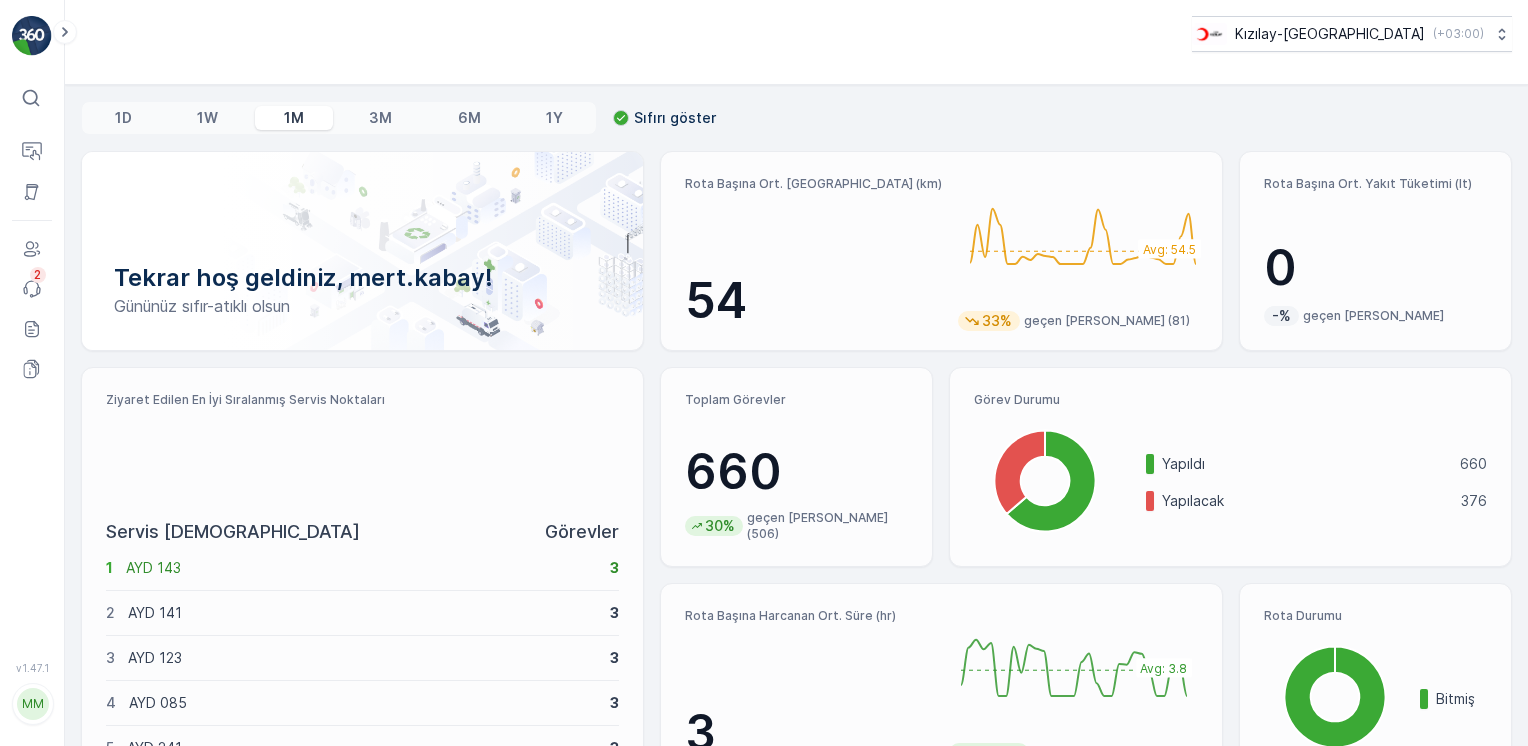 click at bounding box center [32, 36] 